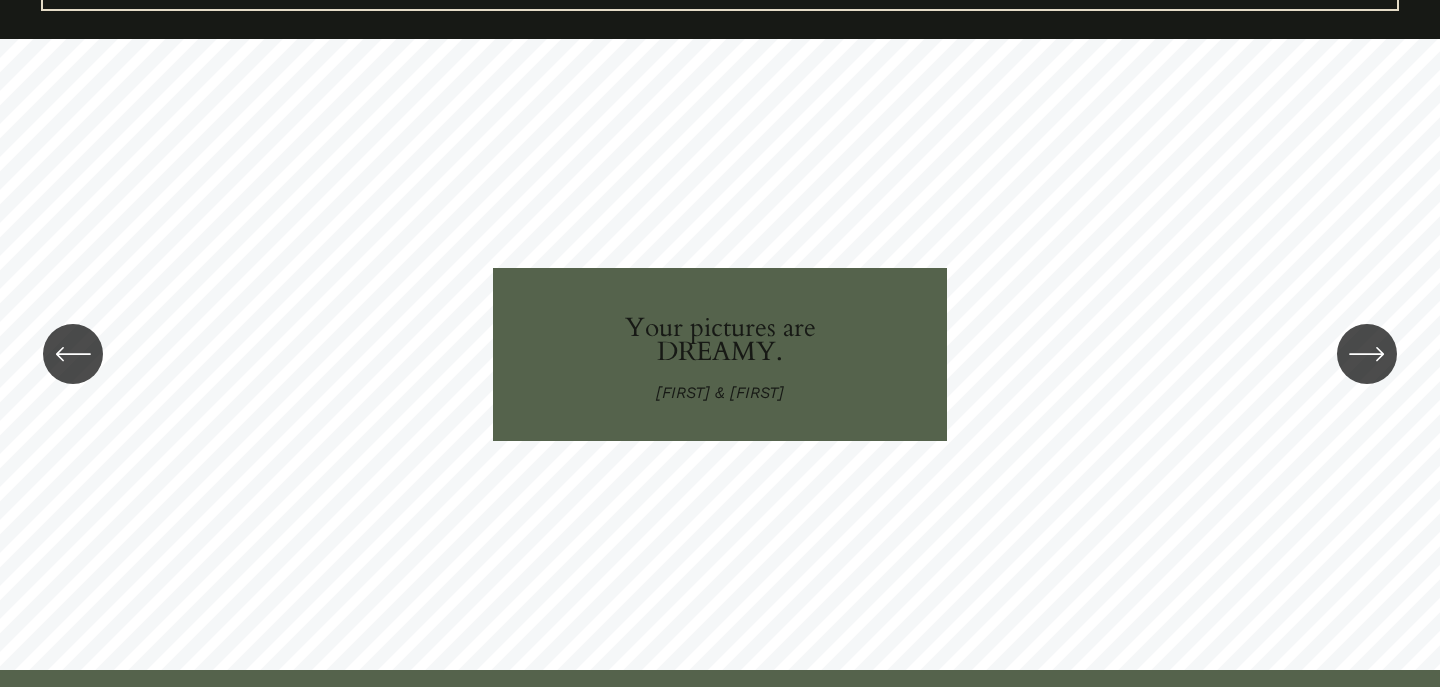 scroll, scrollTop: 2908, scrollLeft: 0, axis: vertical 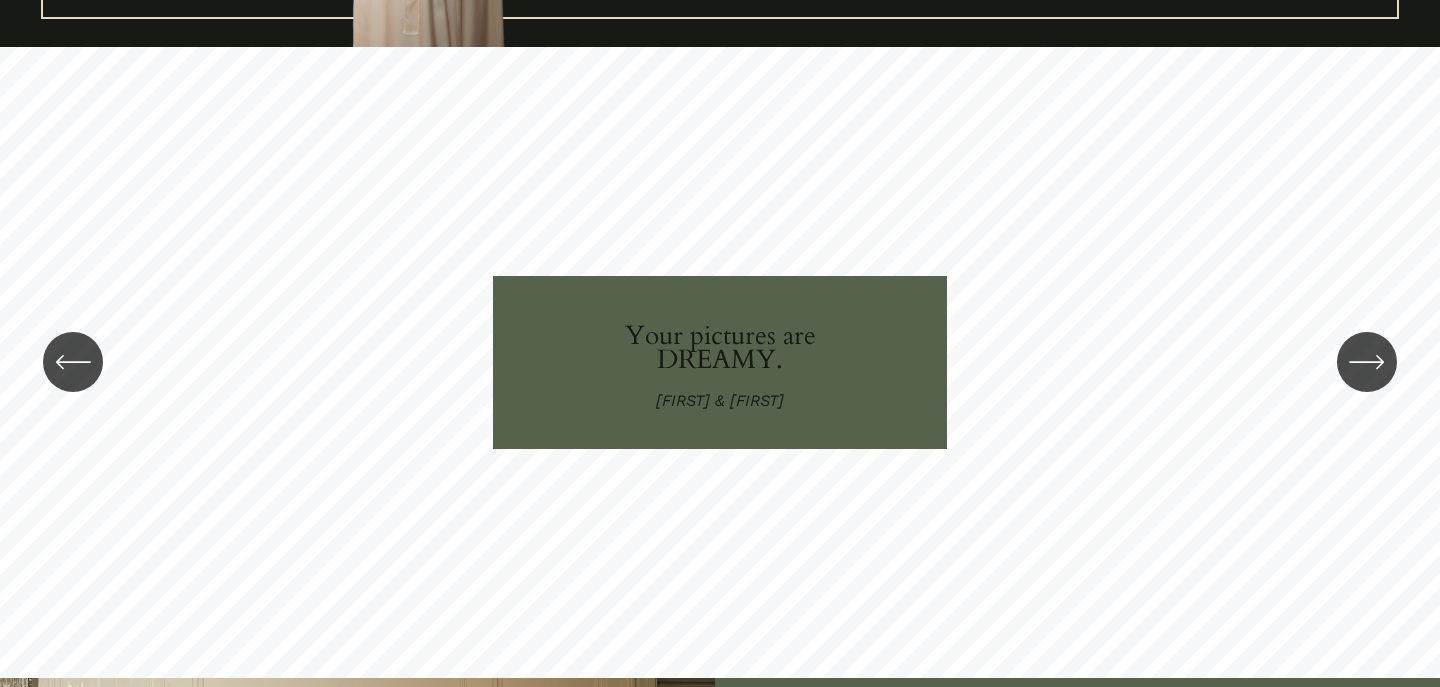 click 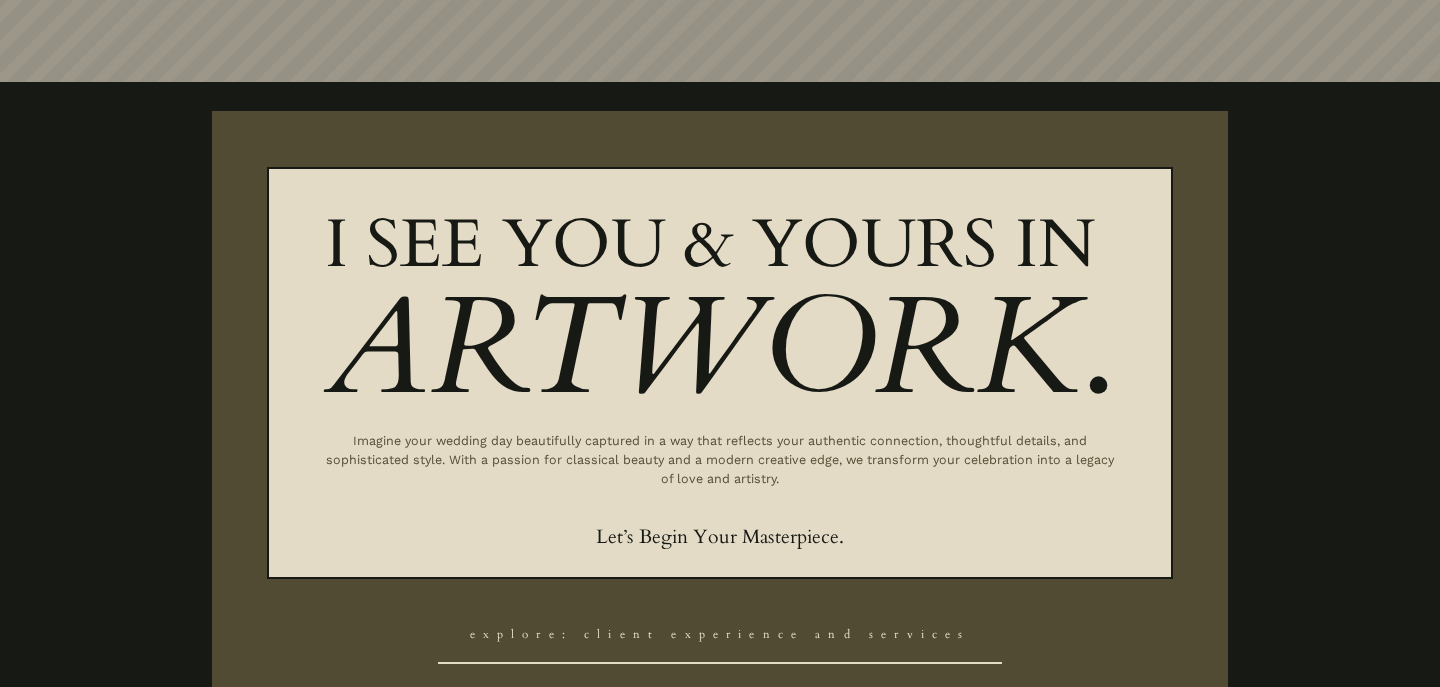 scroll, scrollTop: 0, scrollLeft: 0, axis: both 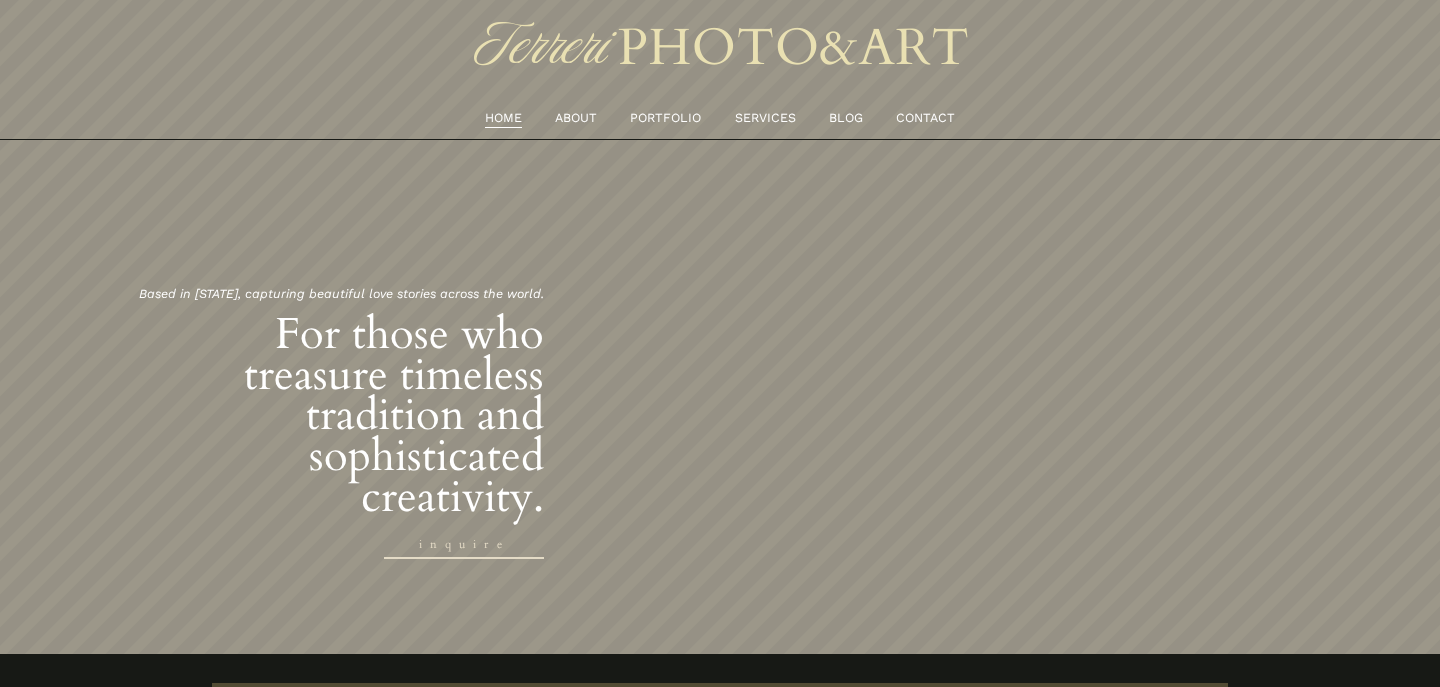 click on "PORTFOLIO" at bounding box center (665, 118) 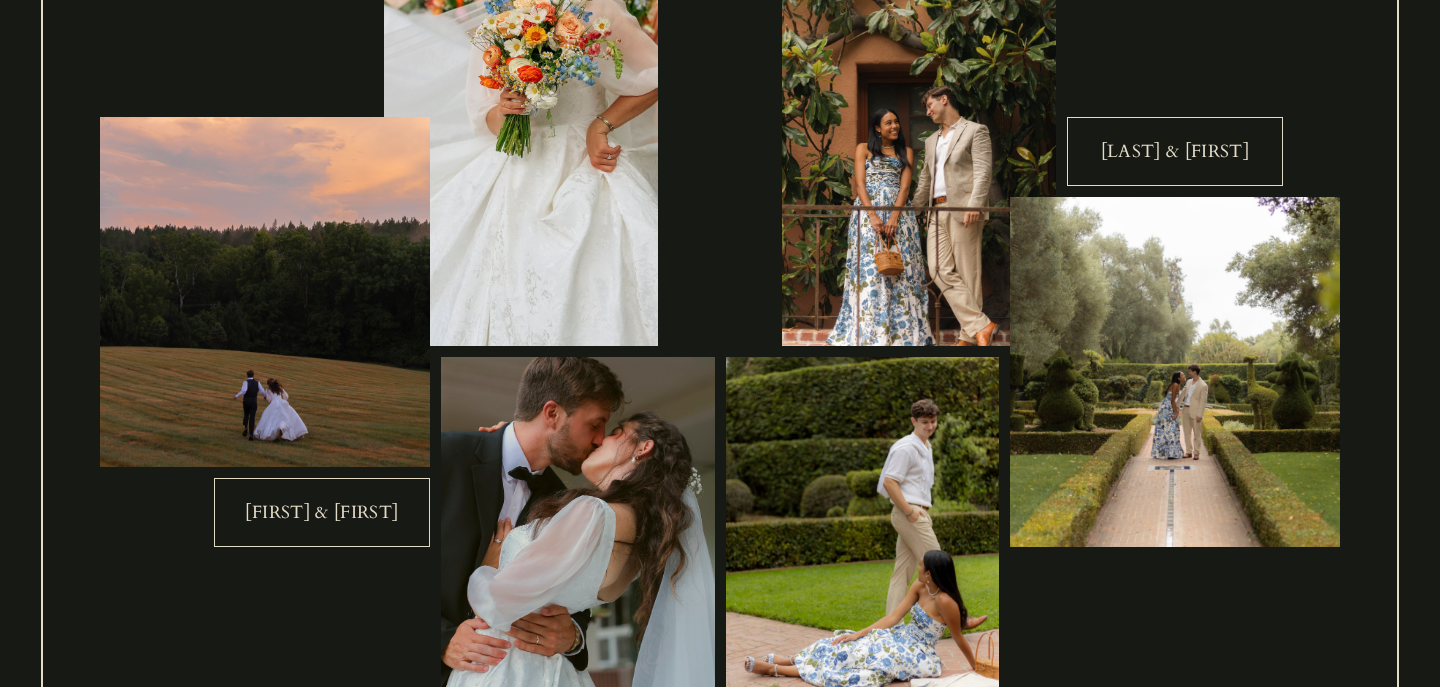 scroll, scrollTop: 734, scrollLeft: 0, axis: vertical 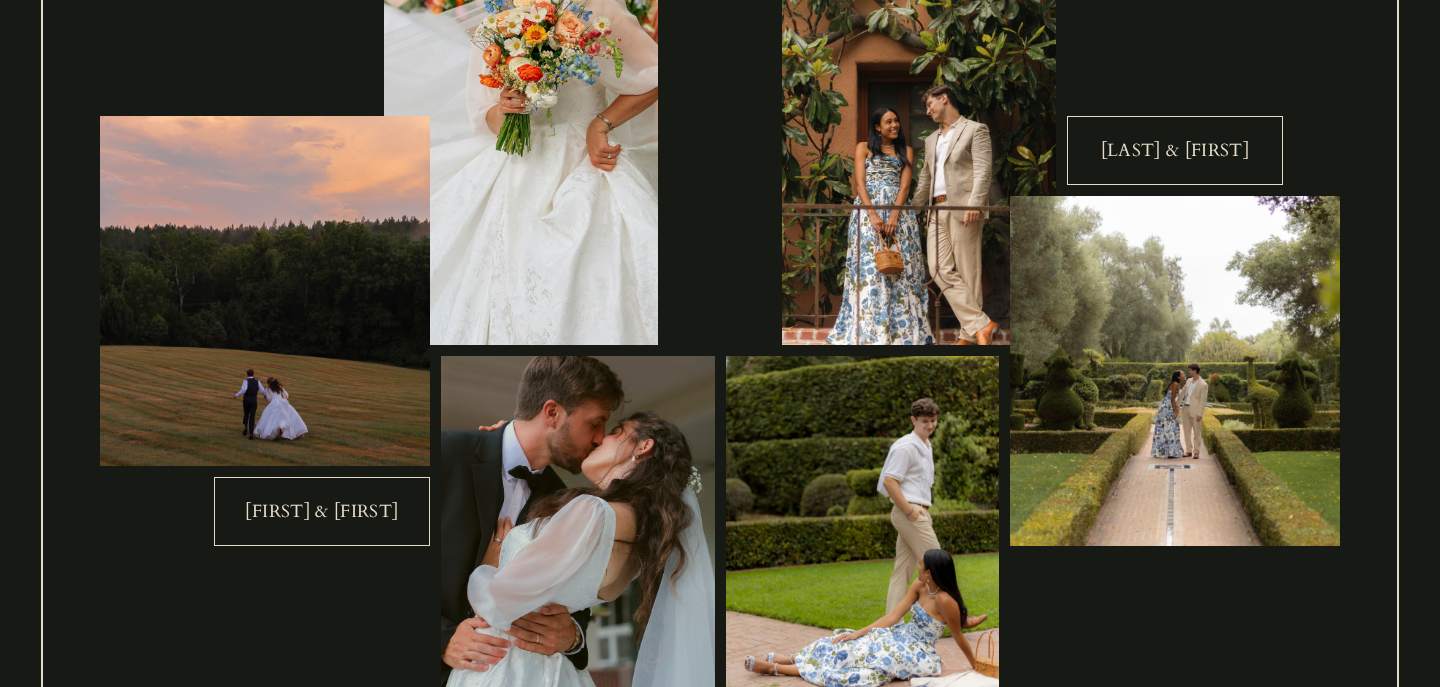 click on "Alex & Kathryn" at bounding box center [322, 511] 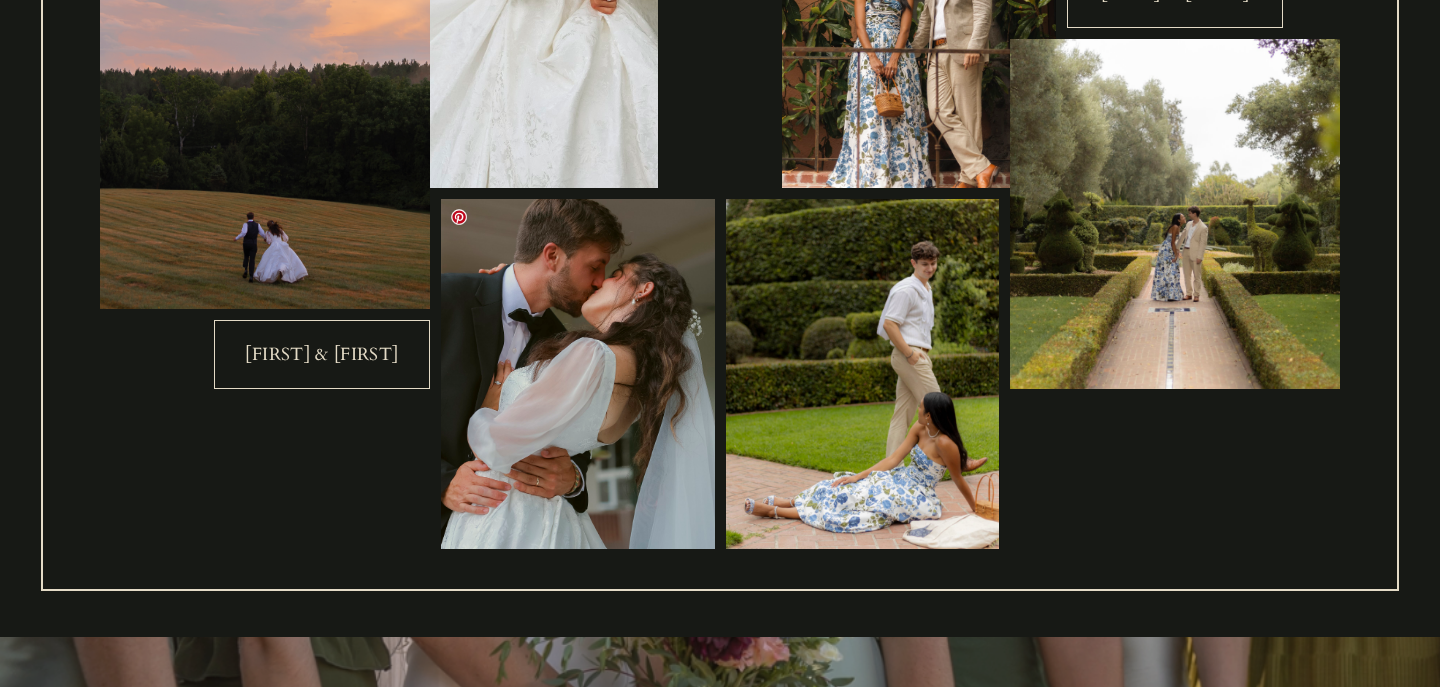 scroll, scrollTop: 887, scrollLeft: 0, axis: vertical 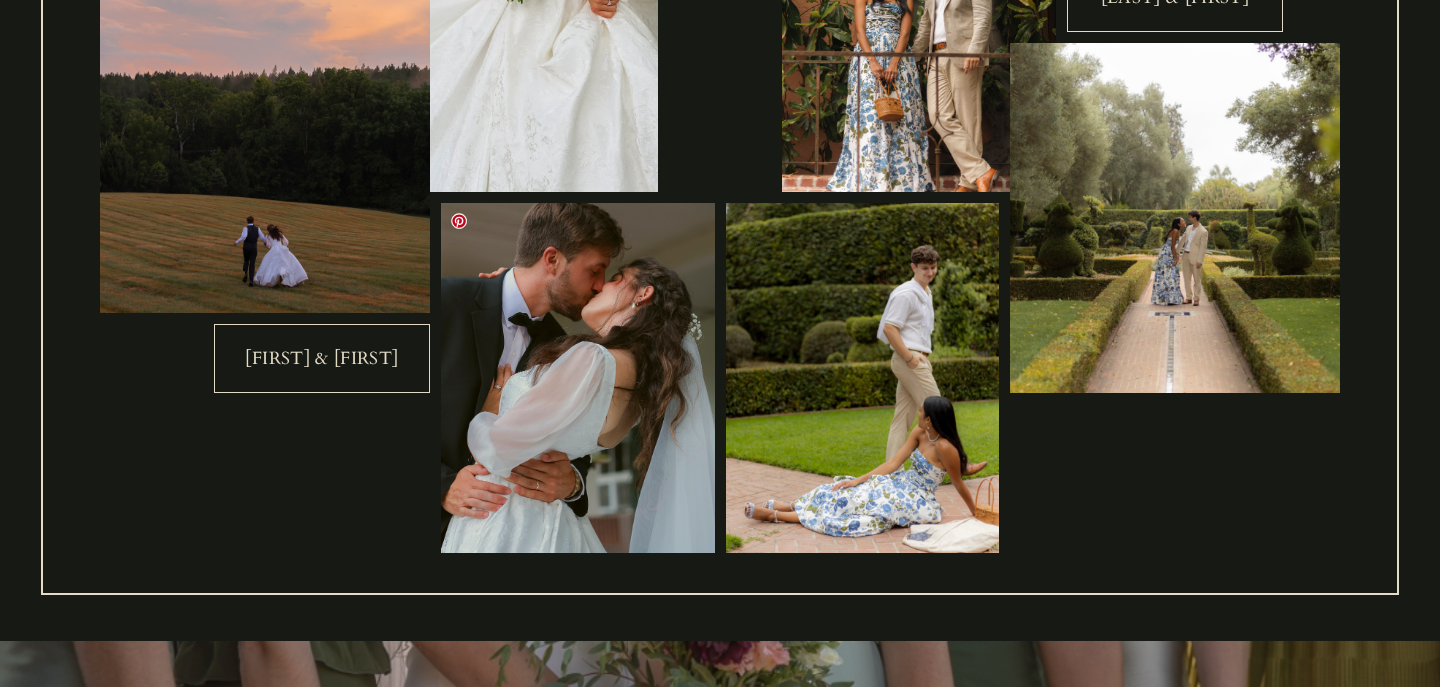 click at bounding box center (577, 378) 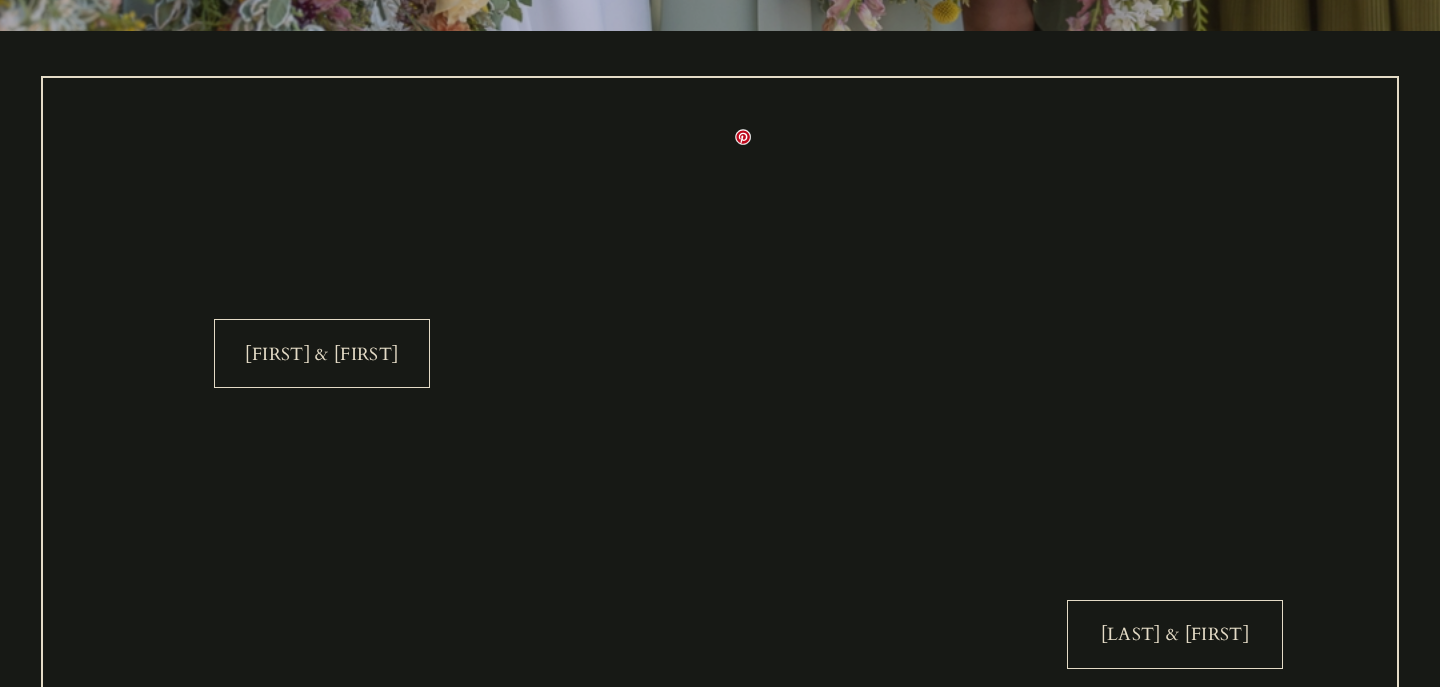 scroll, scrollTop: 2107, scrollLeft: 0, axis: vertical 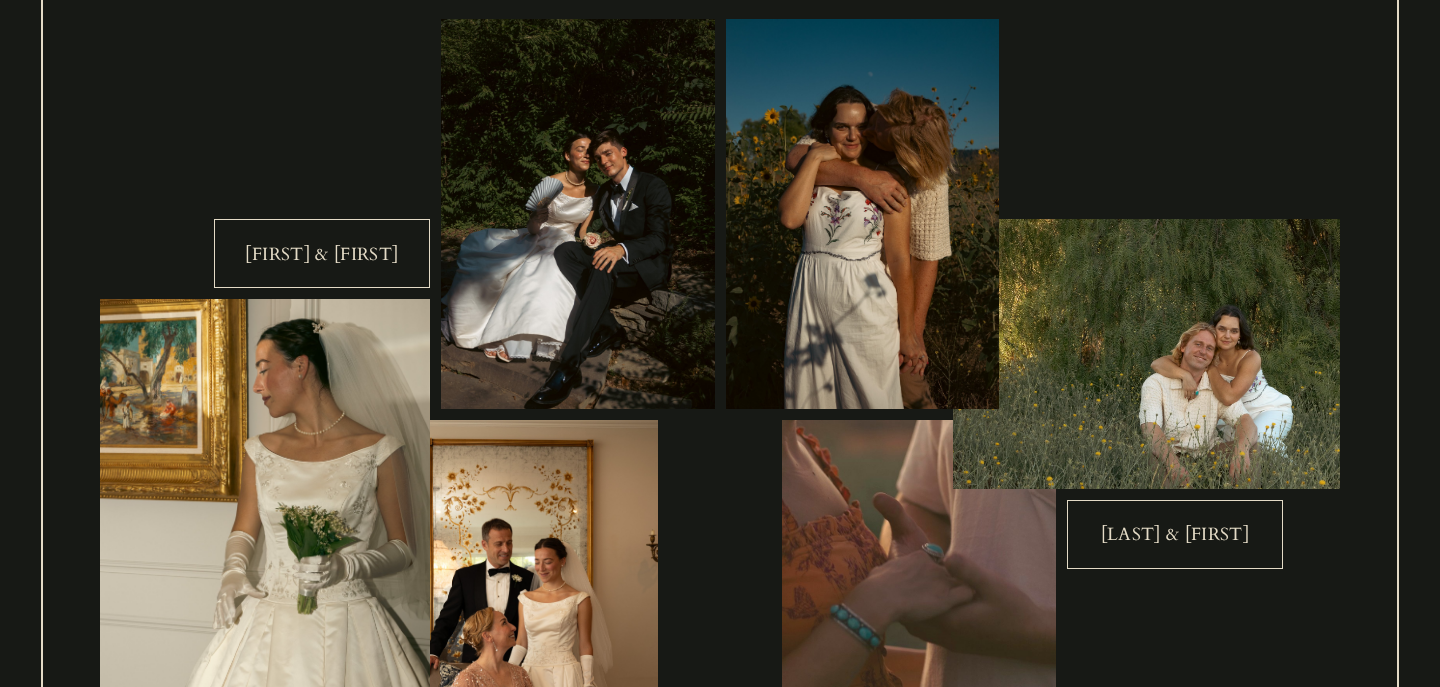 click on "Justas & Angela" at bounding box center [322, 253] 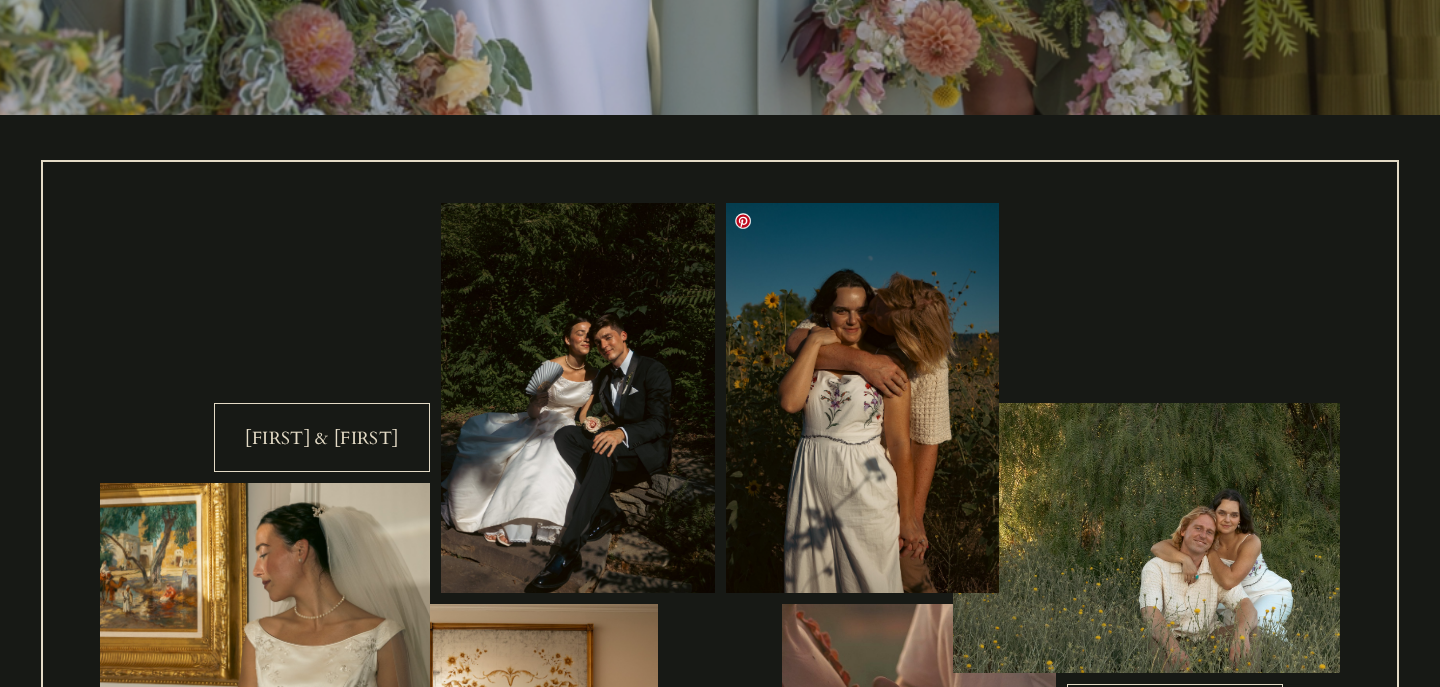 scroll, scrollTop: 1913, scrollLeft: 0, axis: vertical 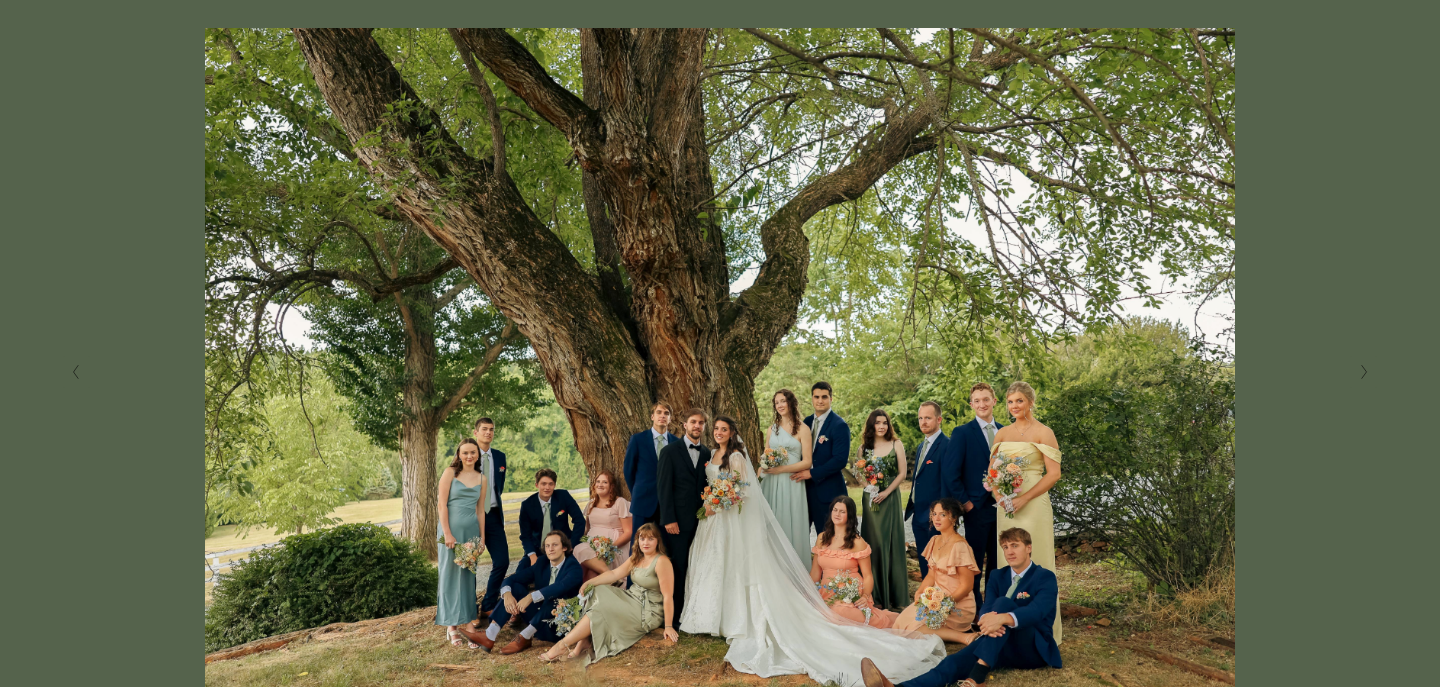 click at bounding box center [1363, 372] 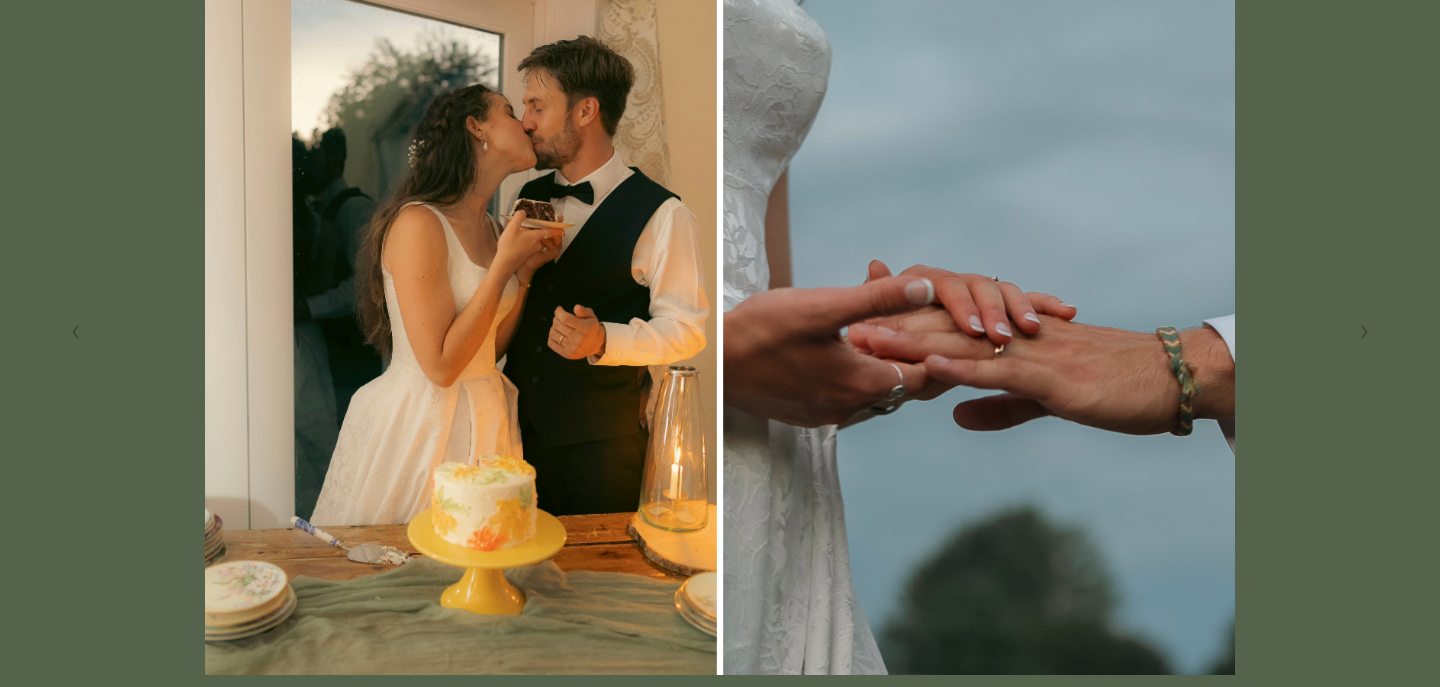scroll, scrollTop: 437, scrollLeft: 0, axis: vertical 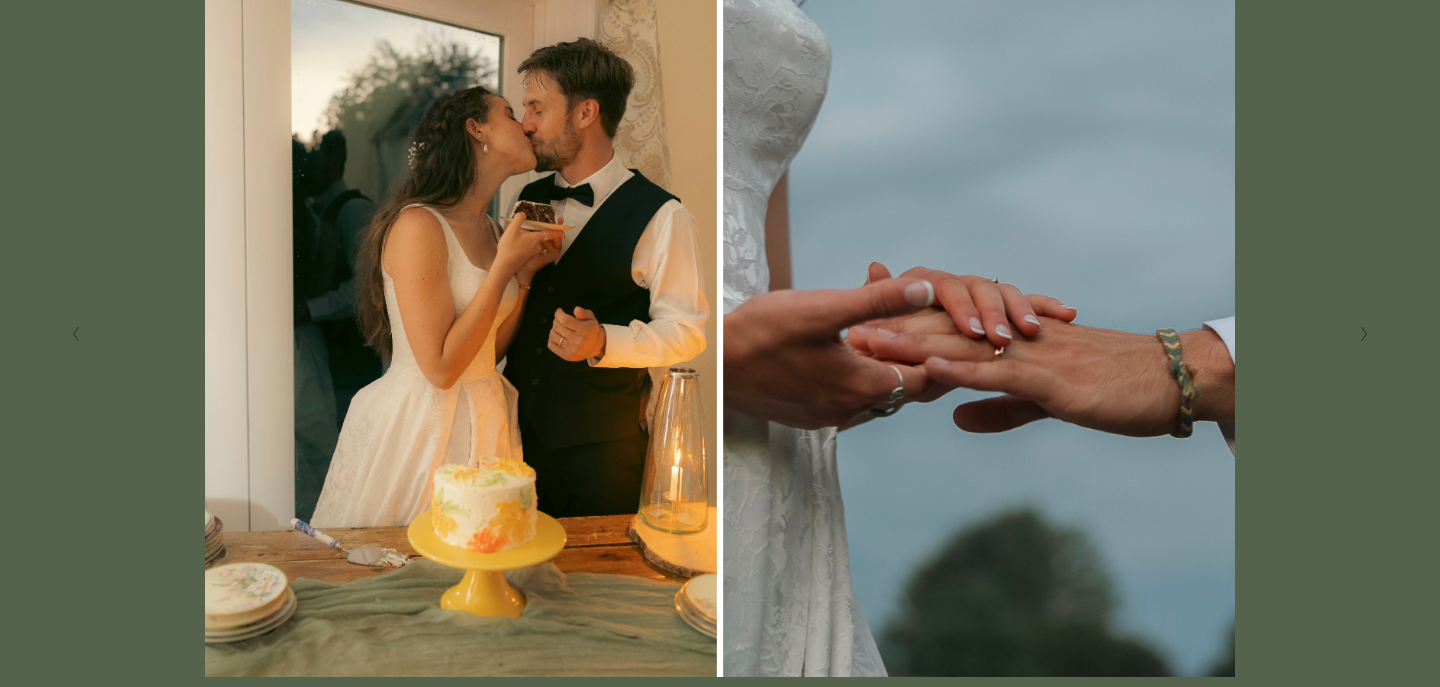 click 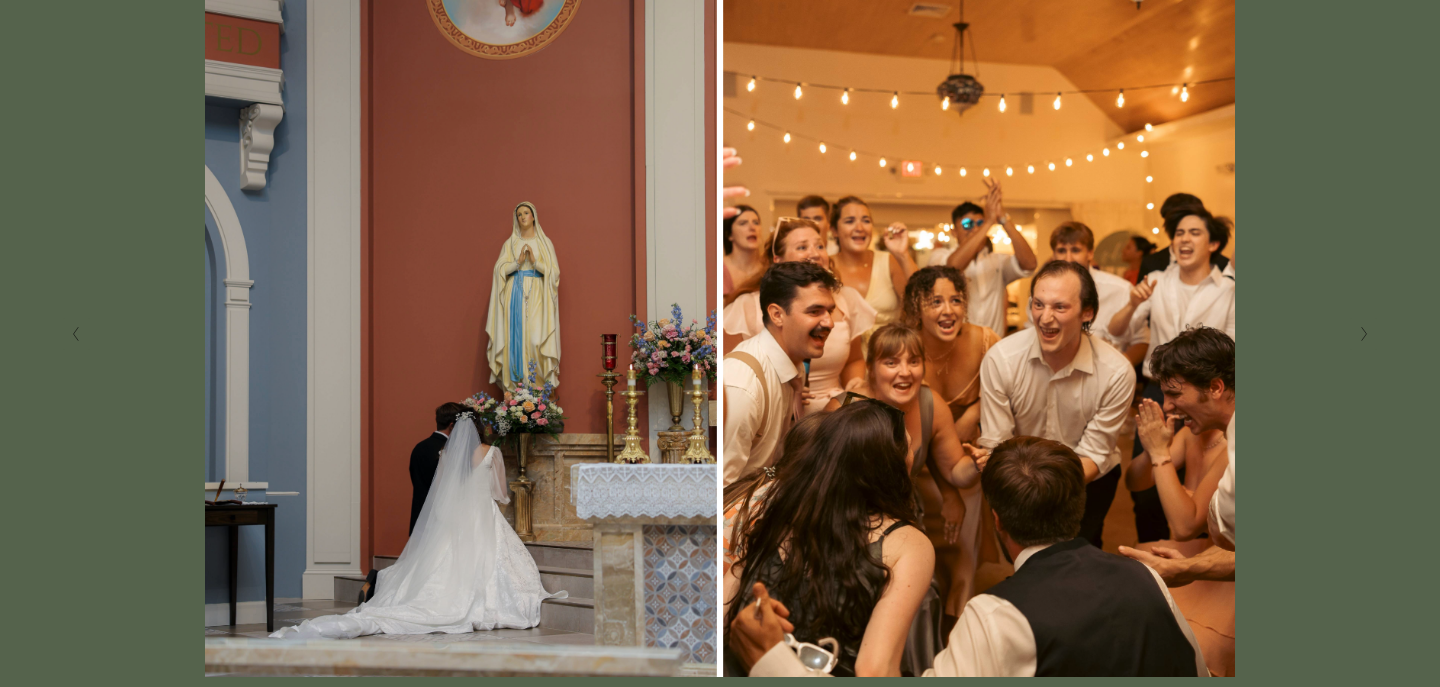 click 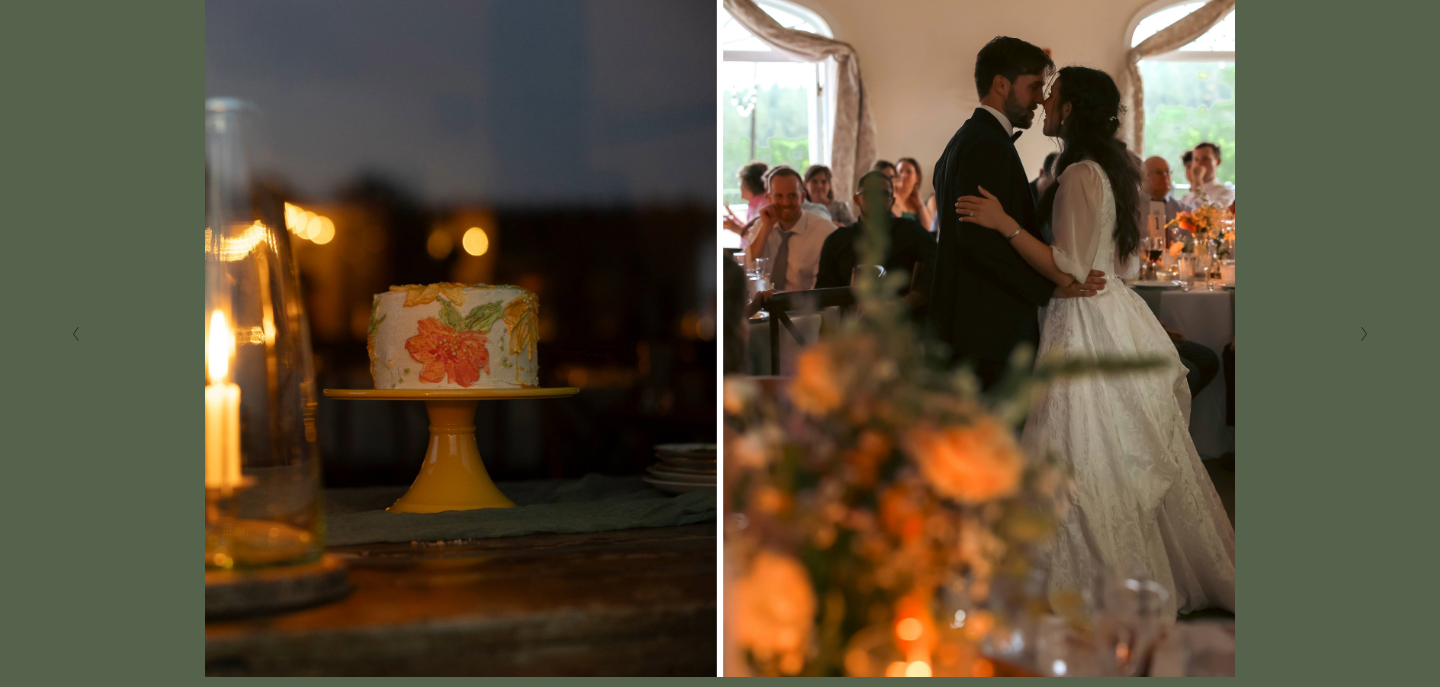 click 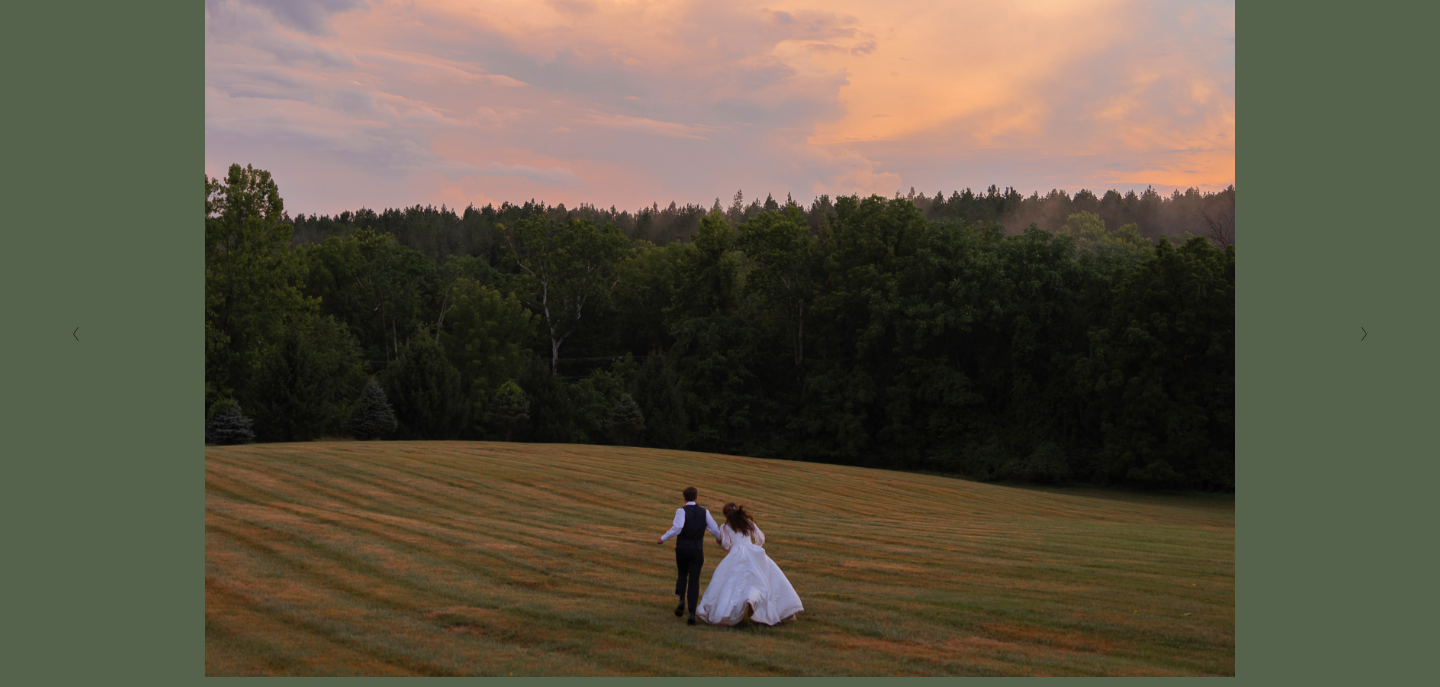 click 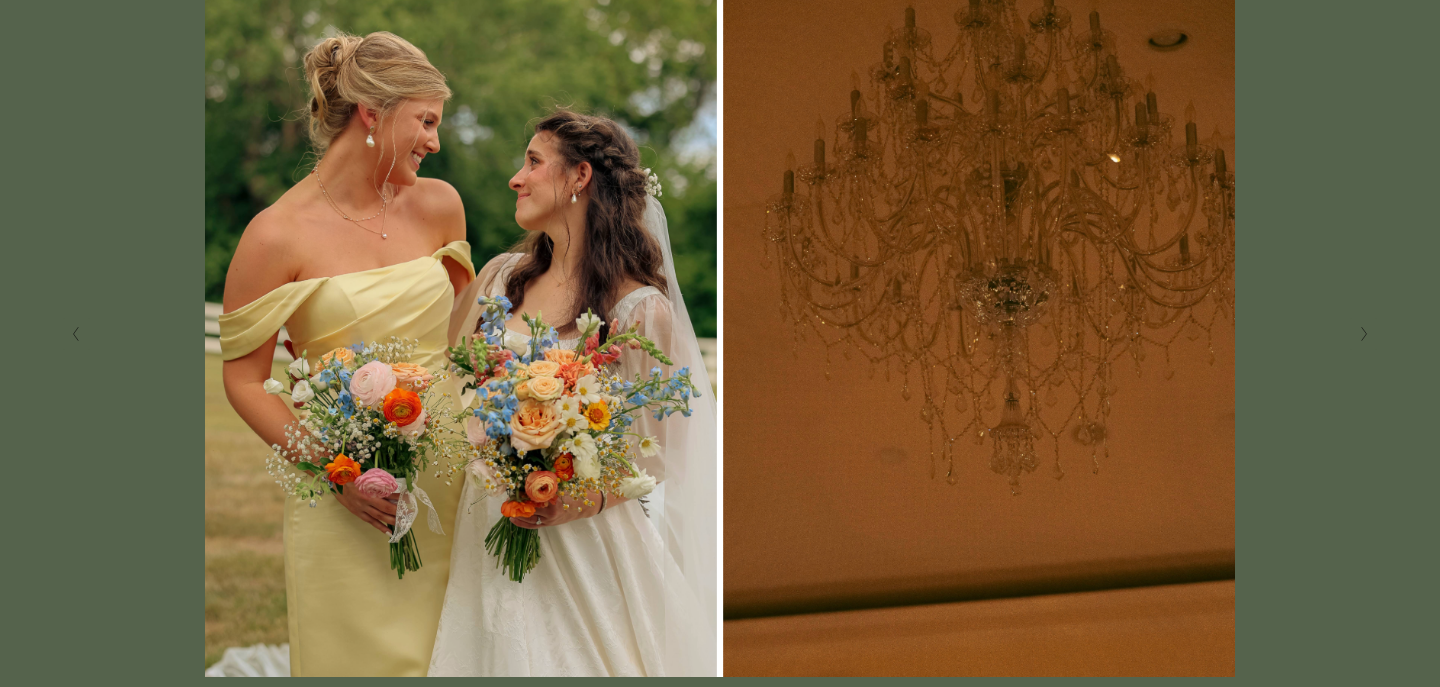 click 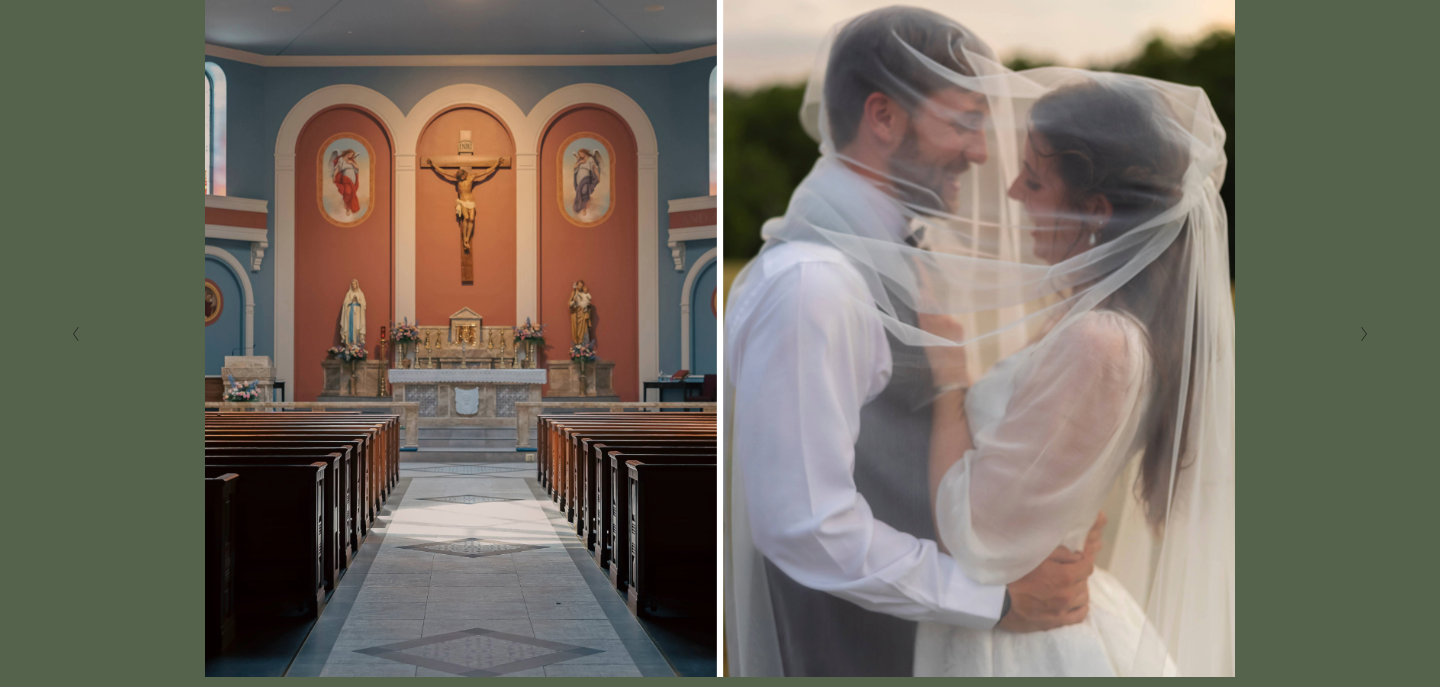 click 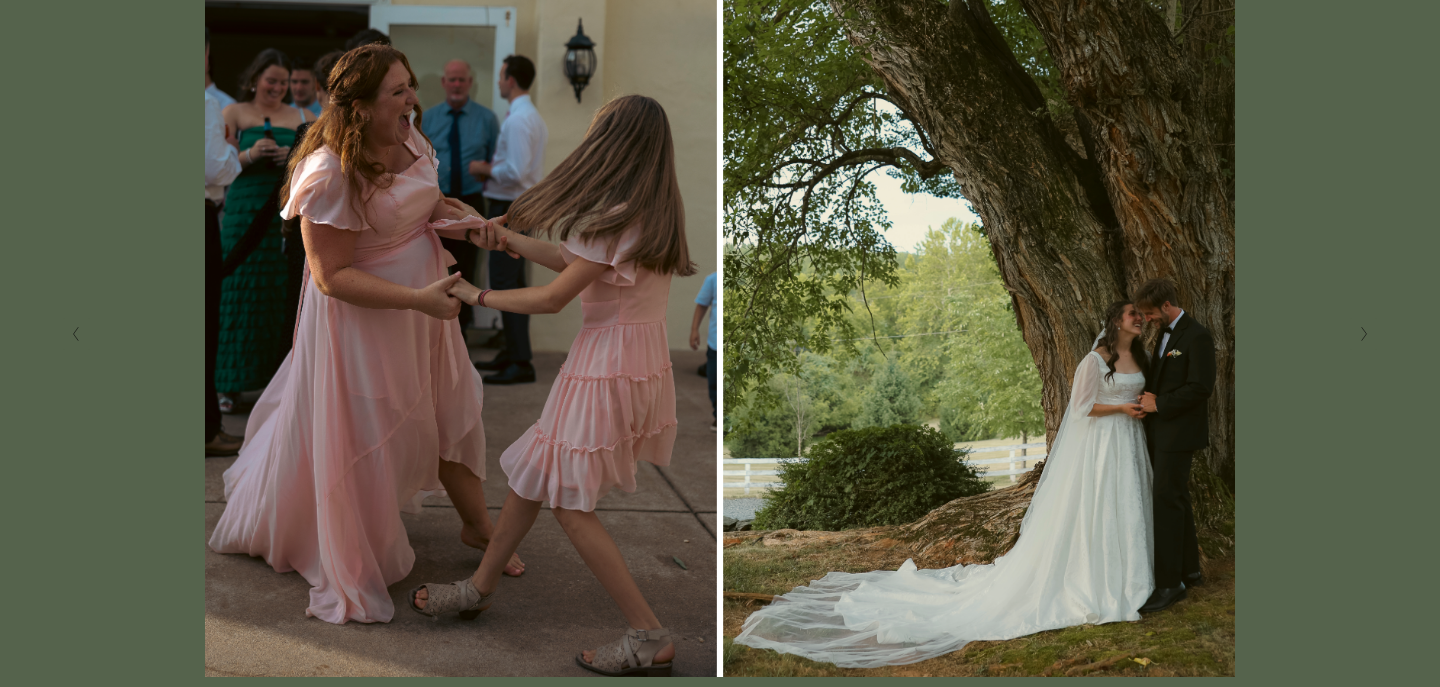 click 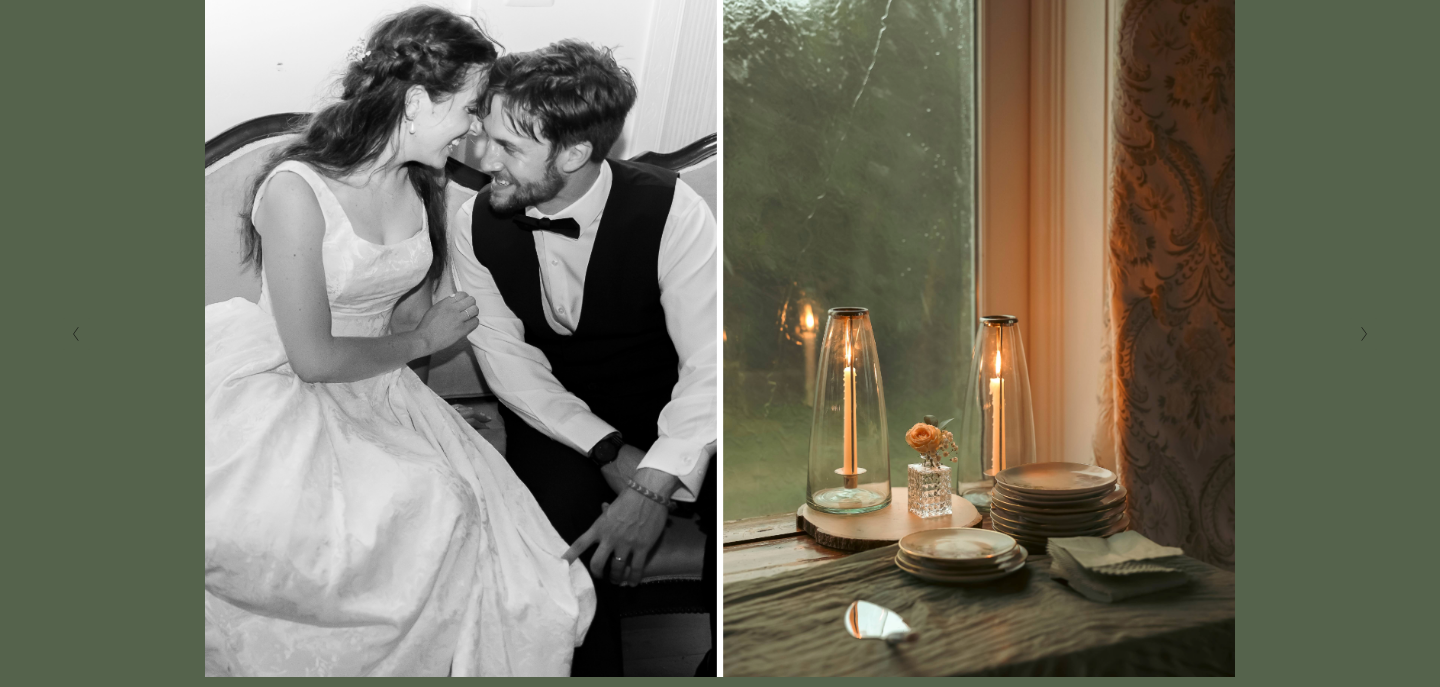 click 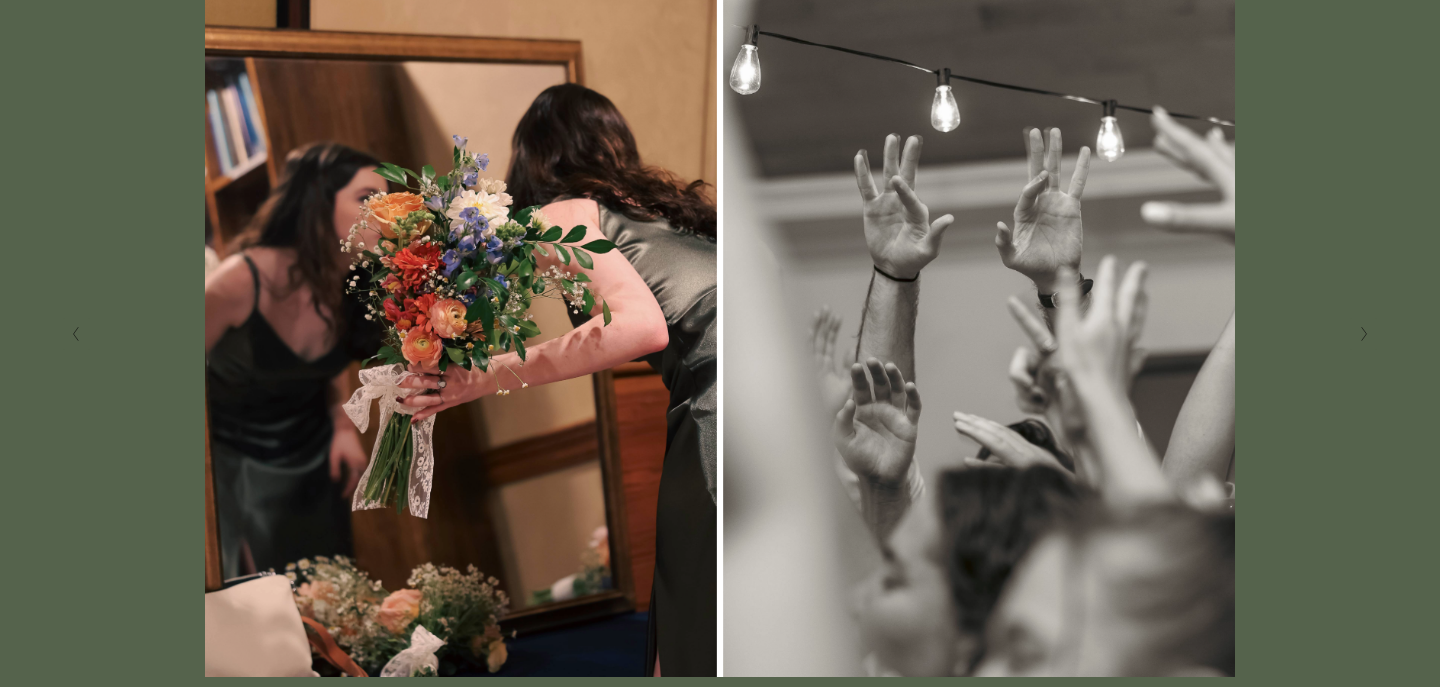 click 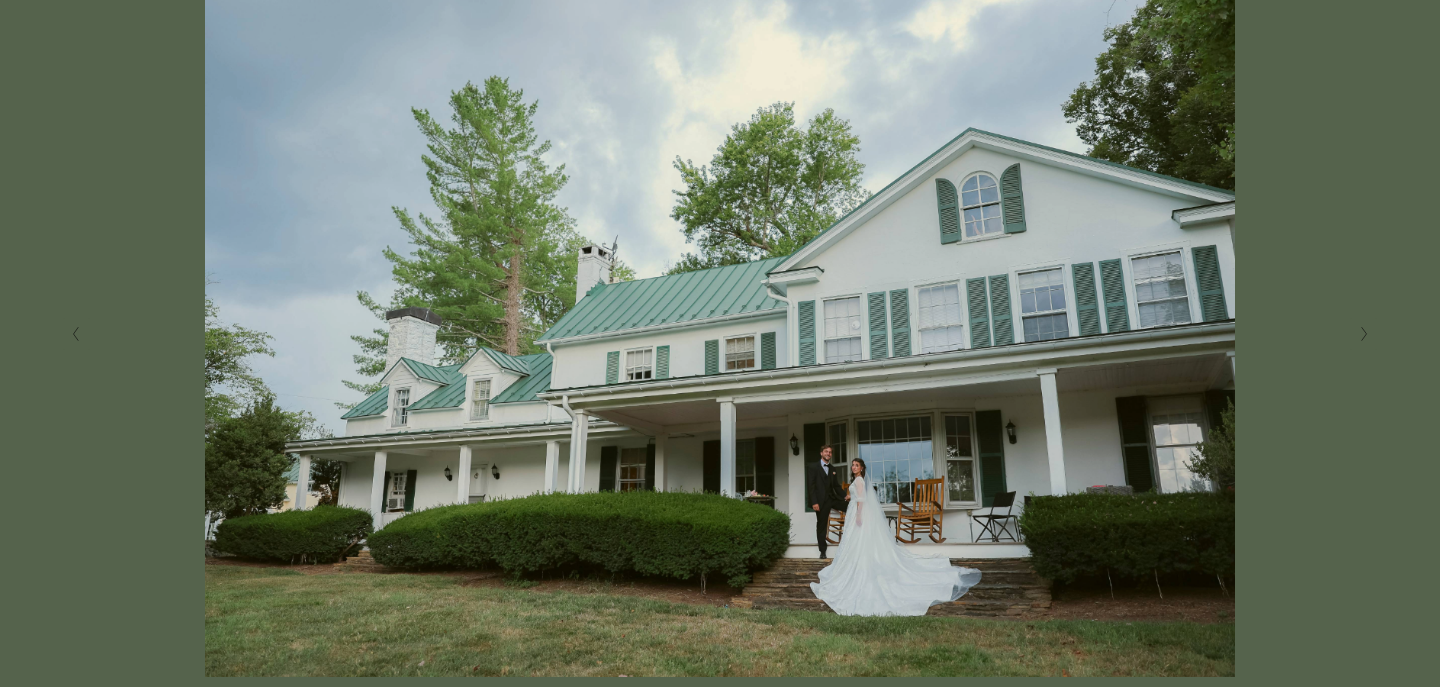 click 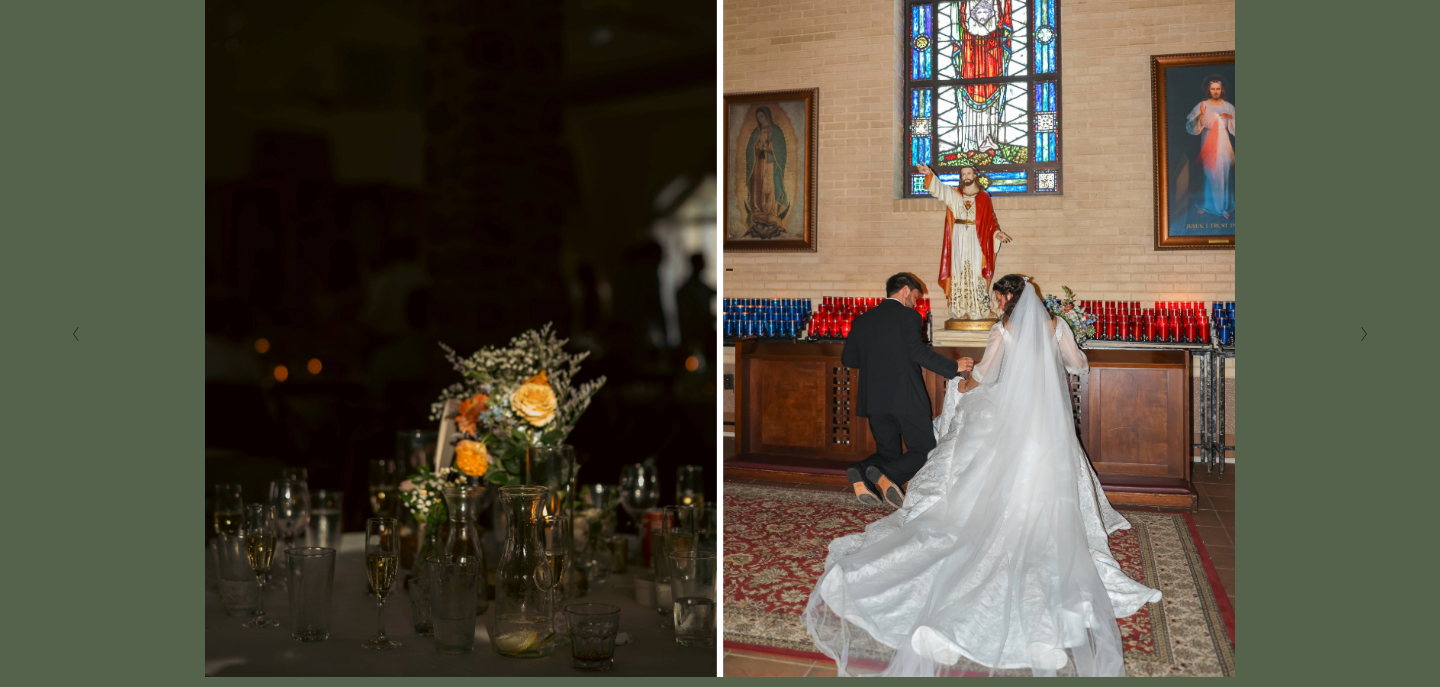 click 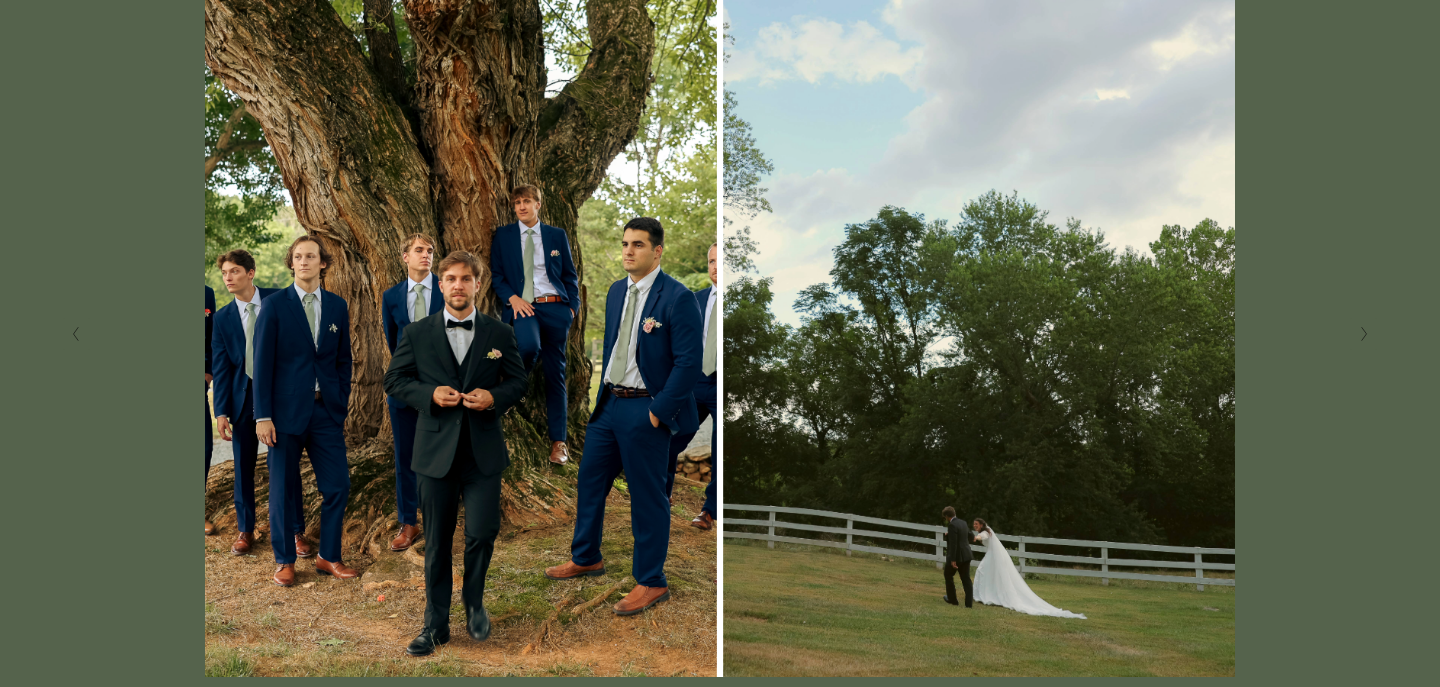 click 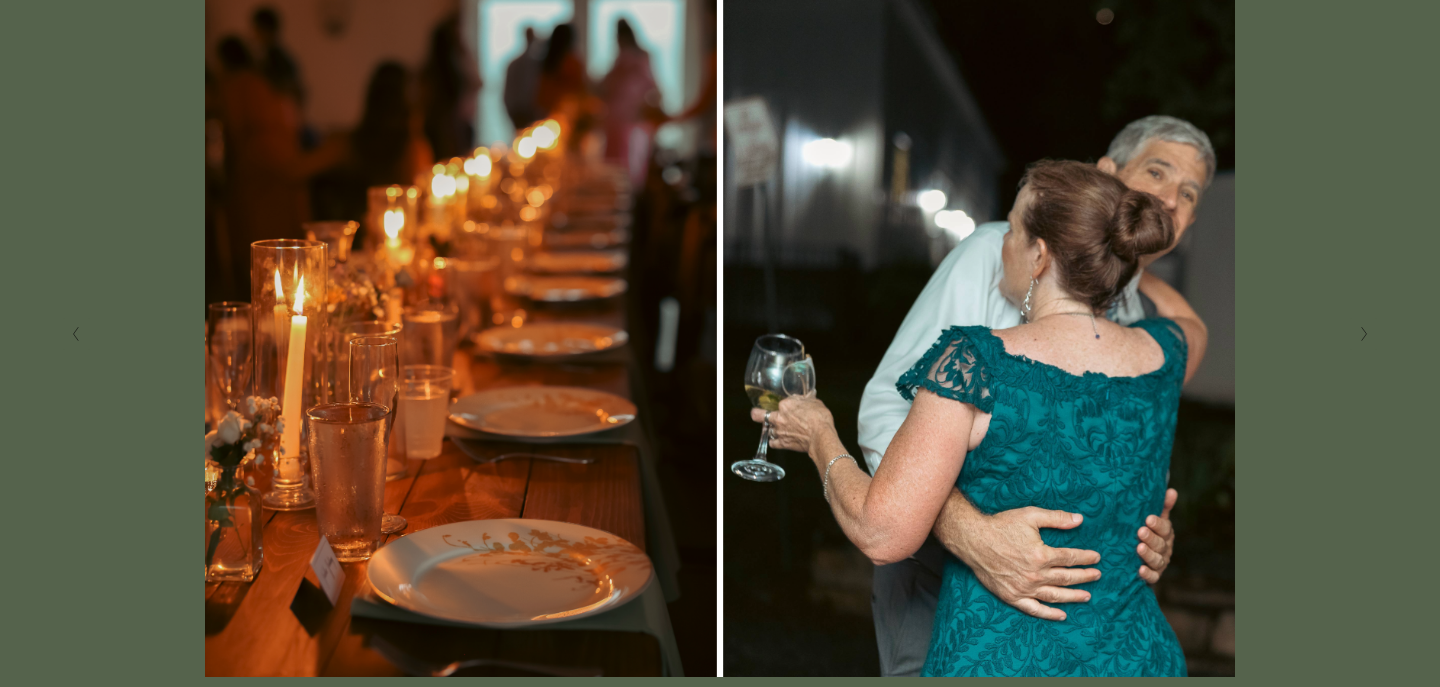 click 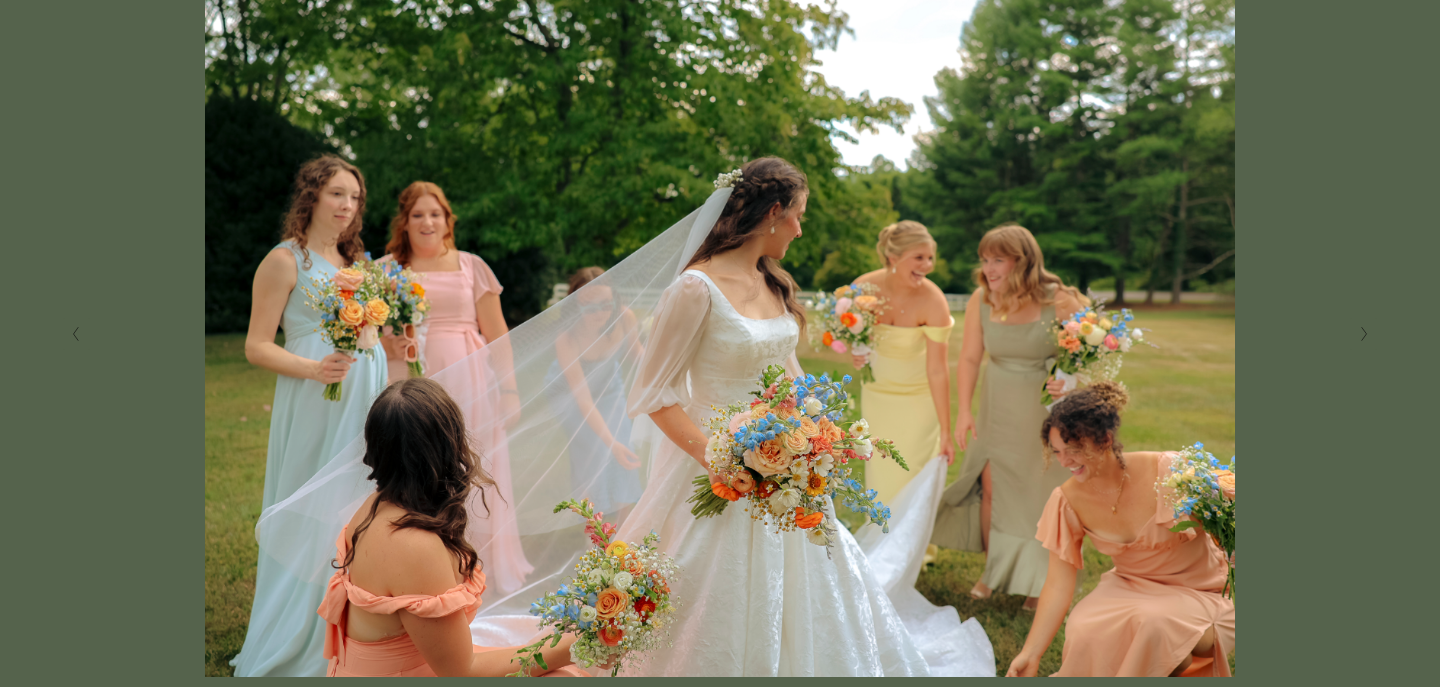 click 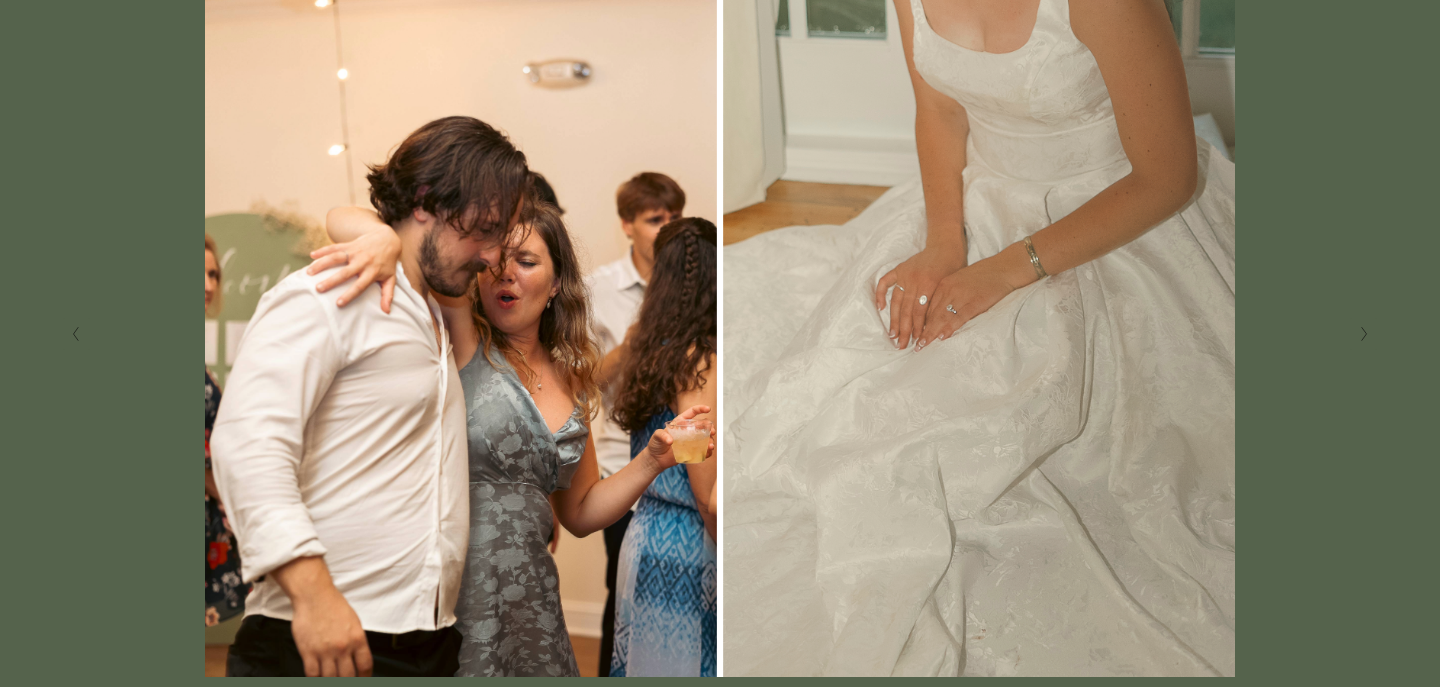 click 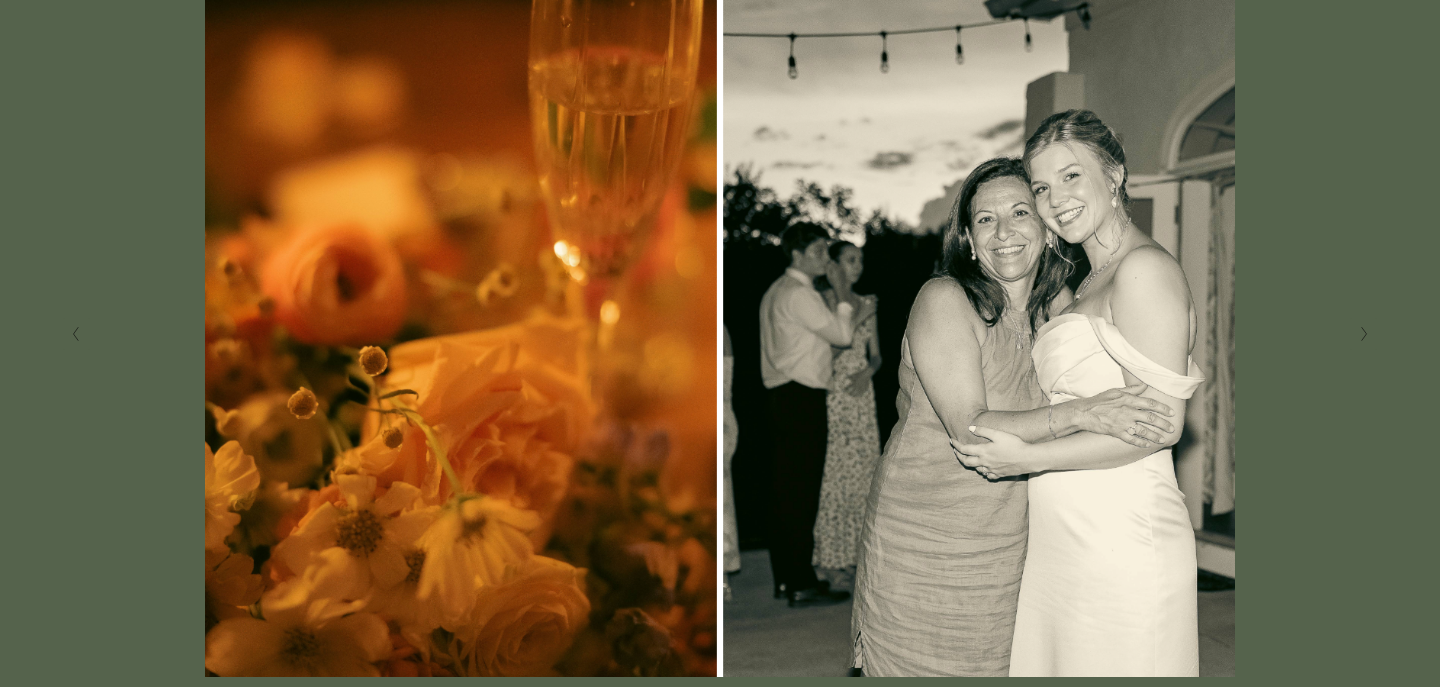 click 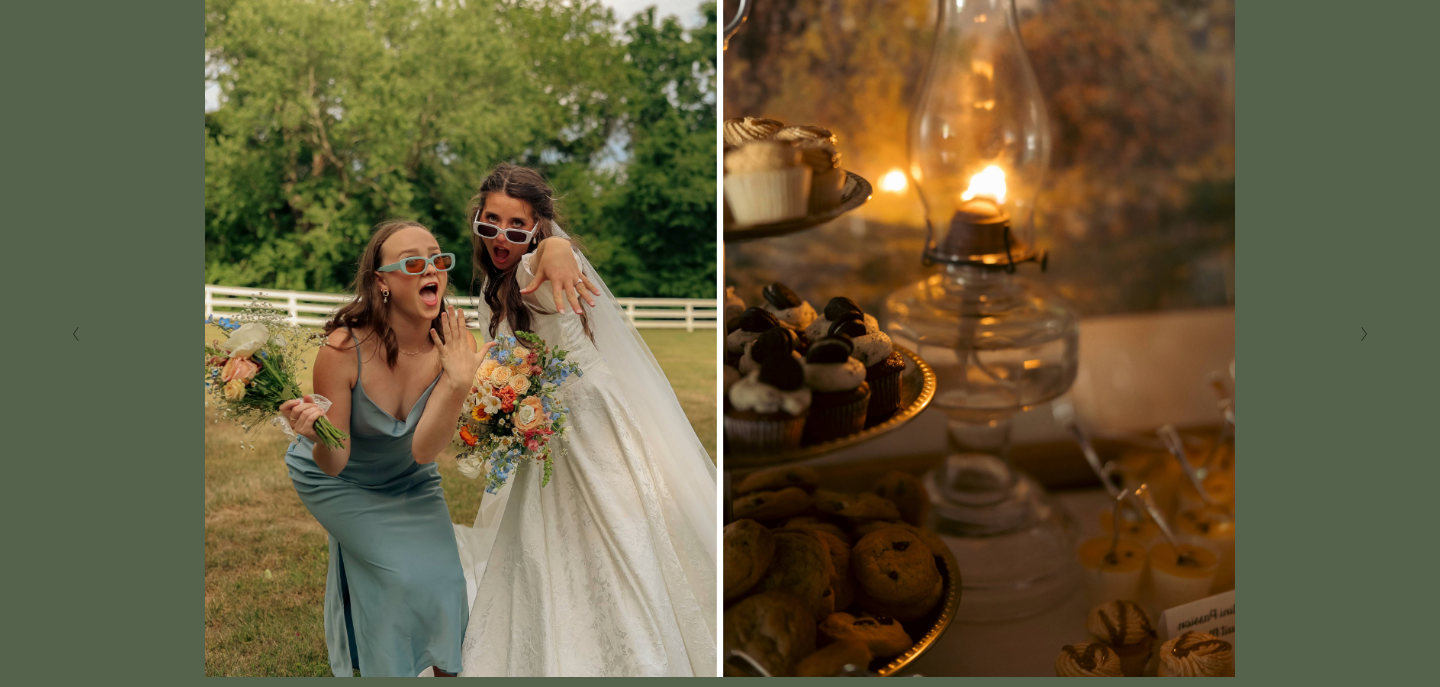 click 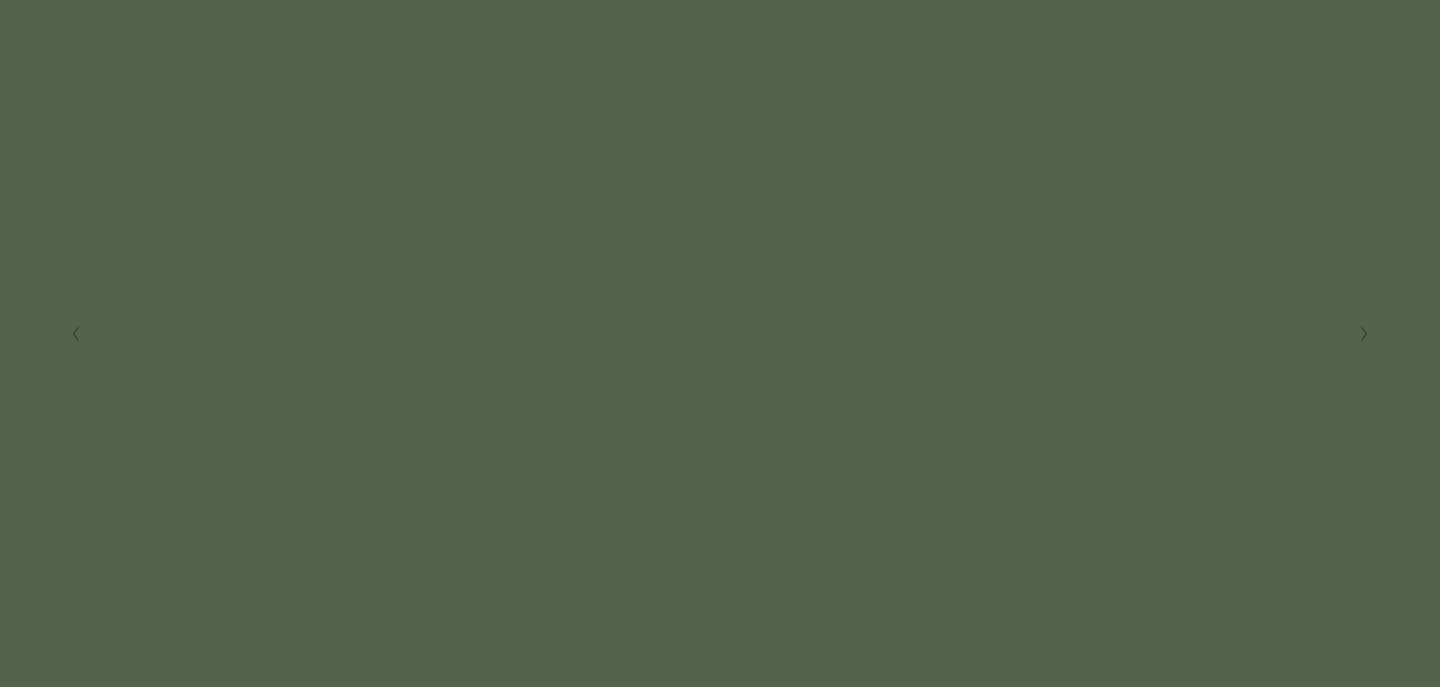 click 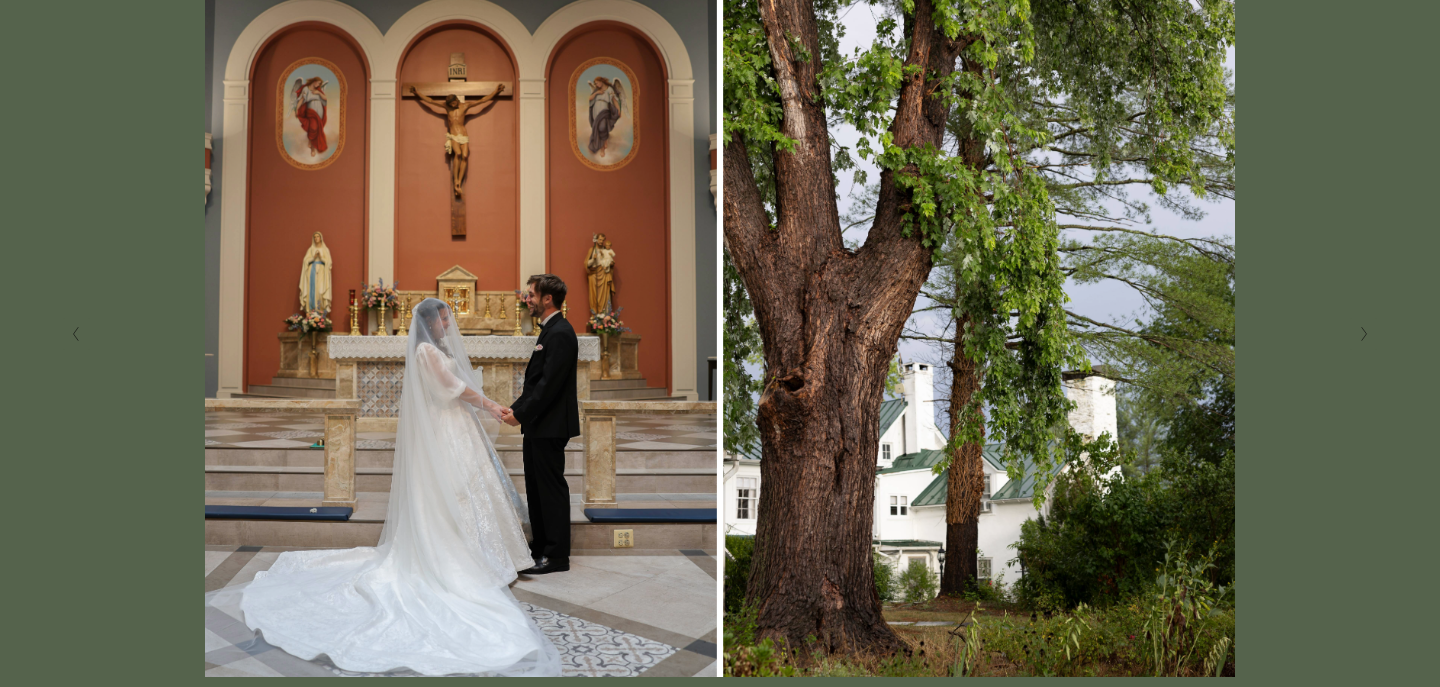 click 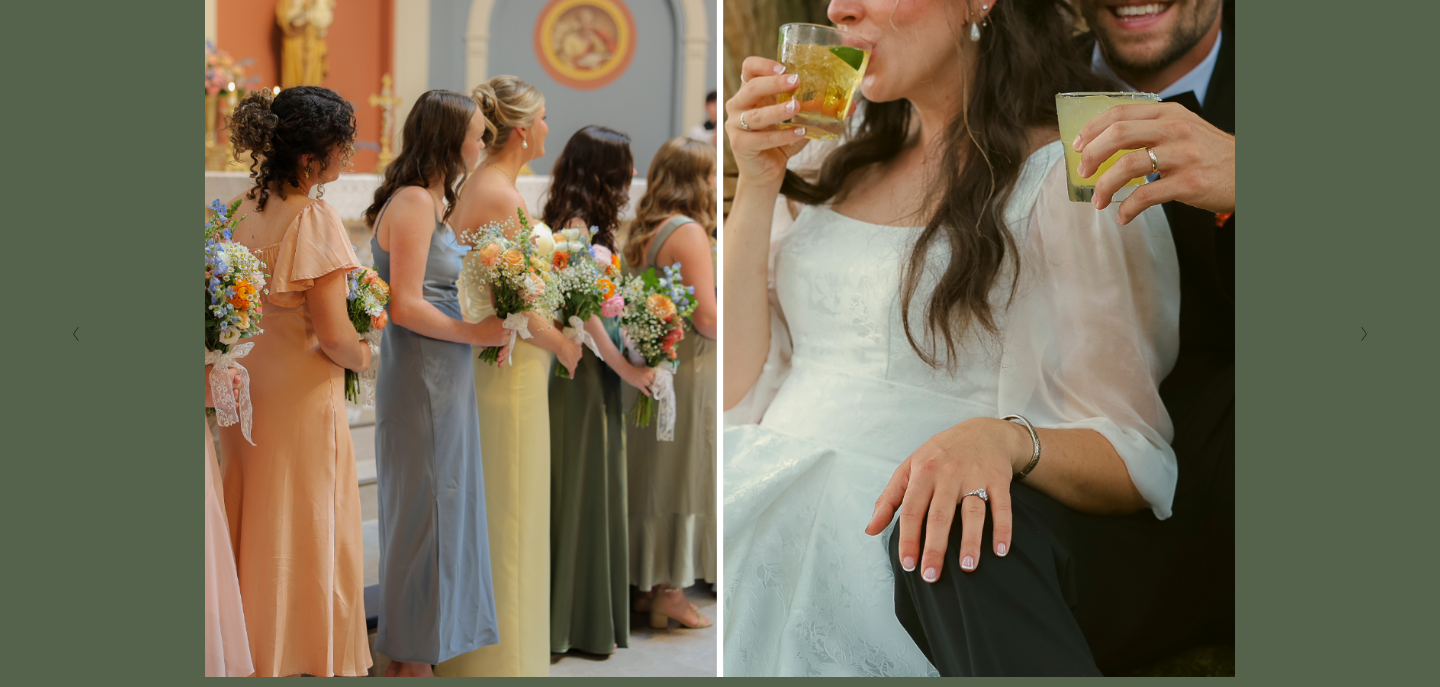click 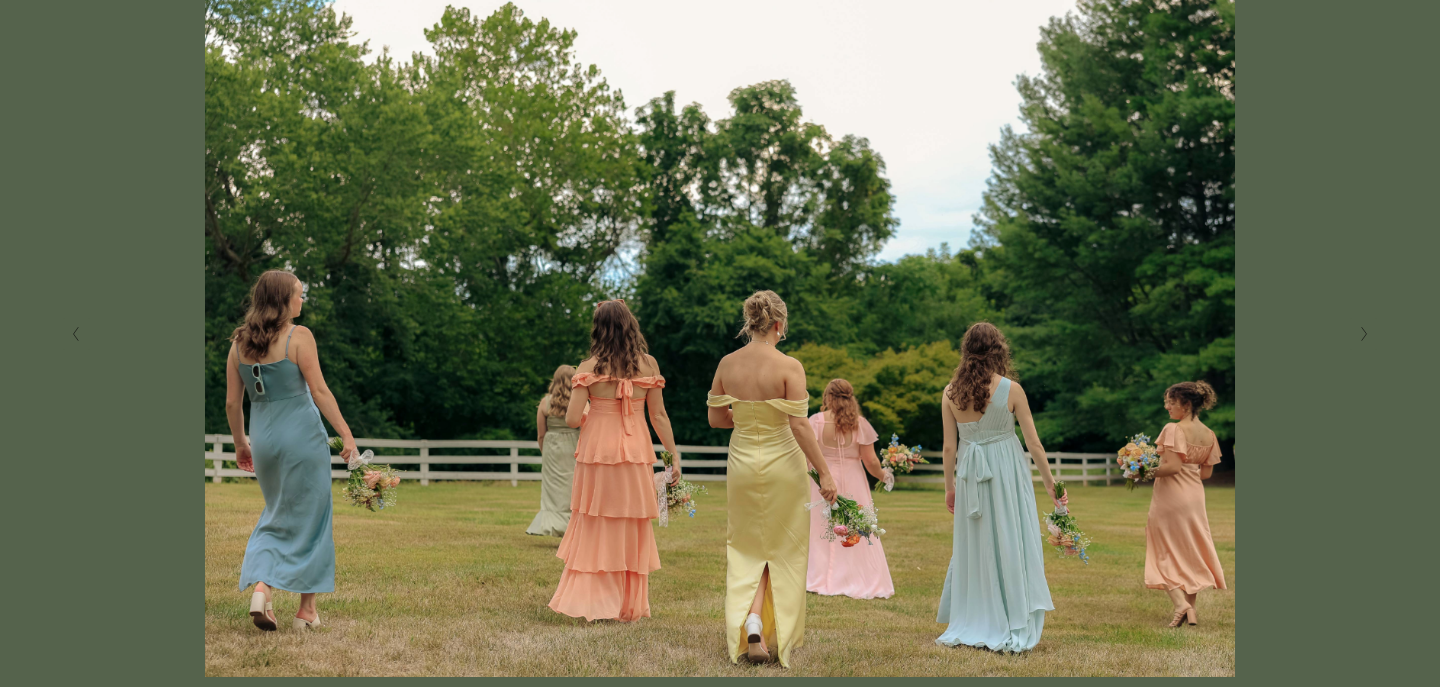 click 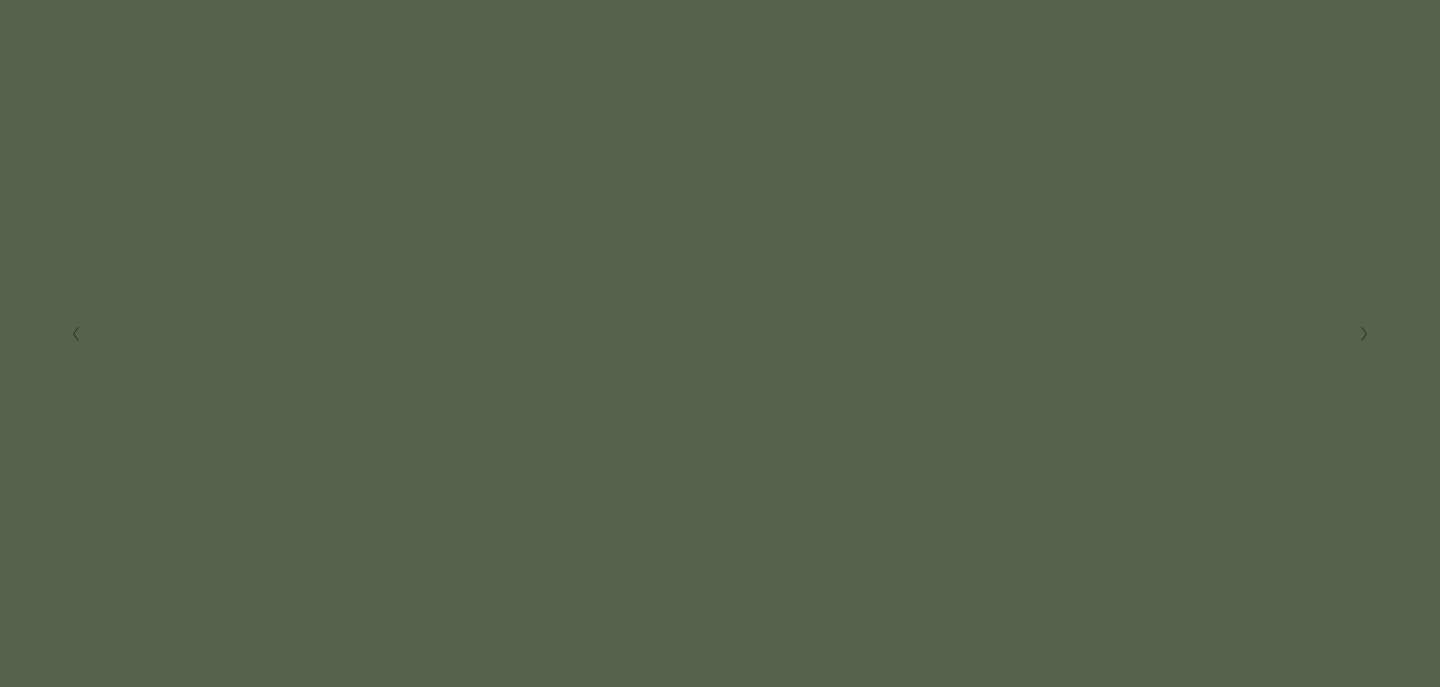 click 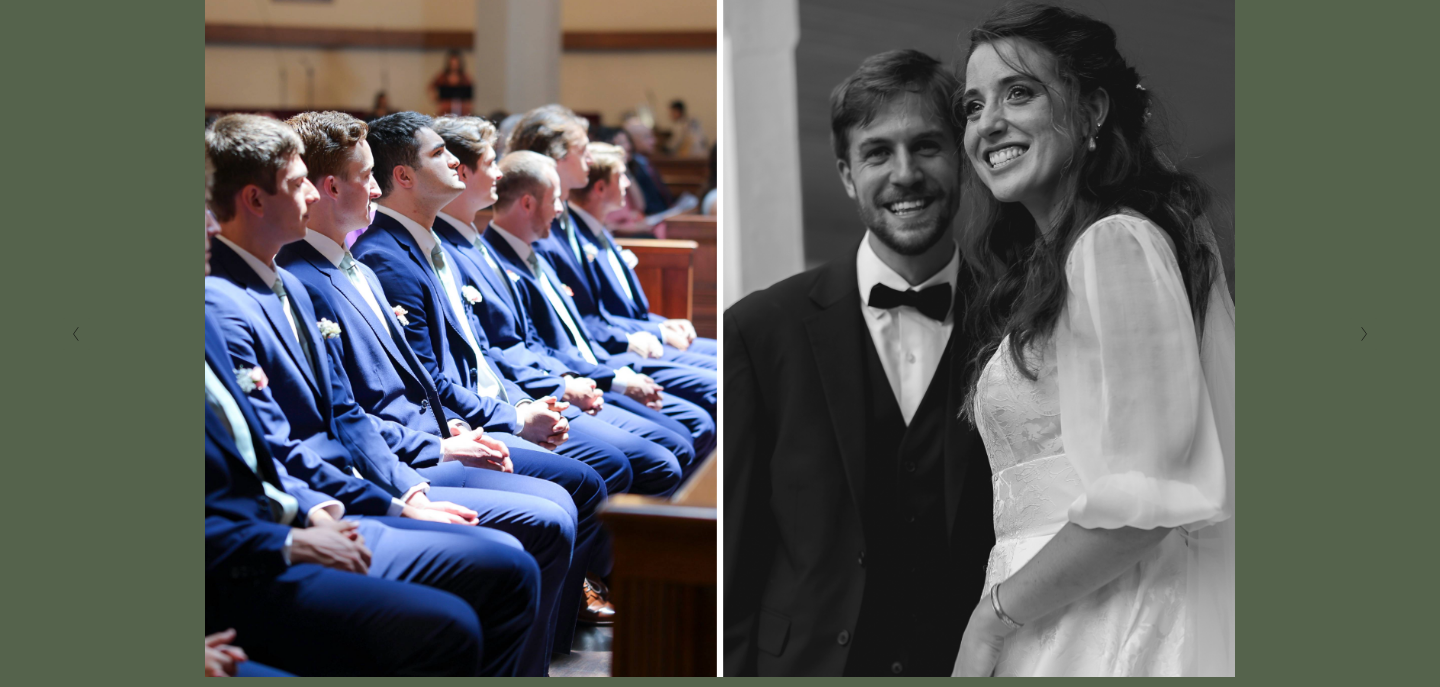 click at bounding box center [1363, 334] 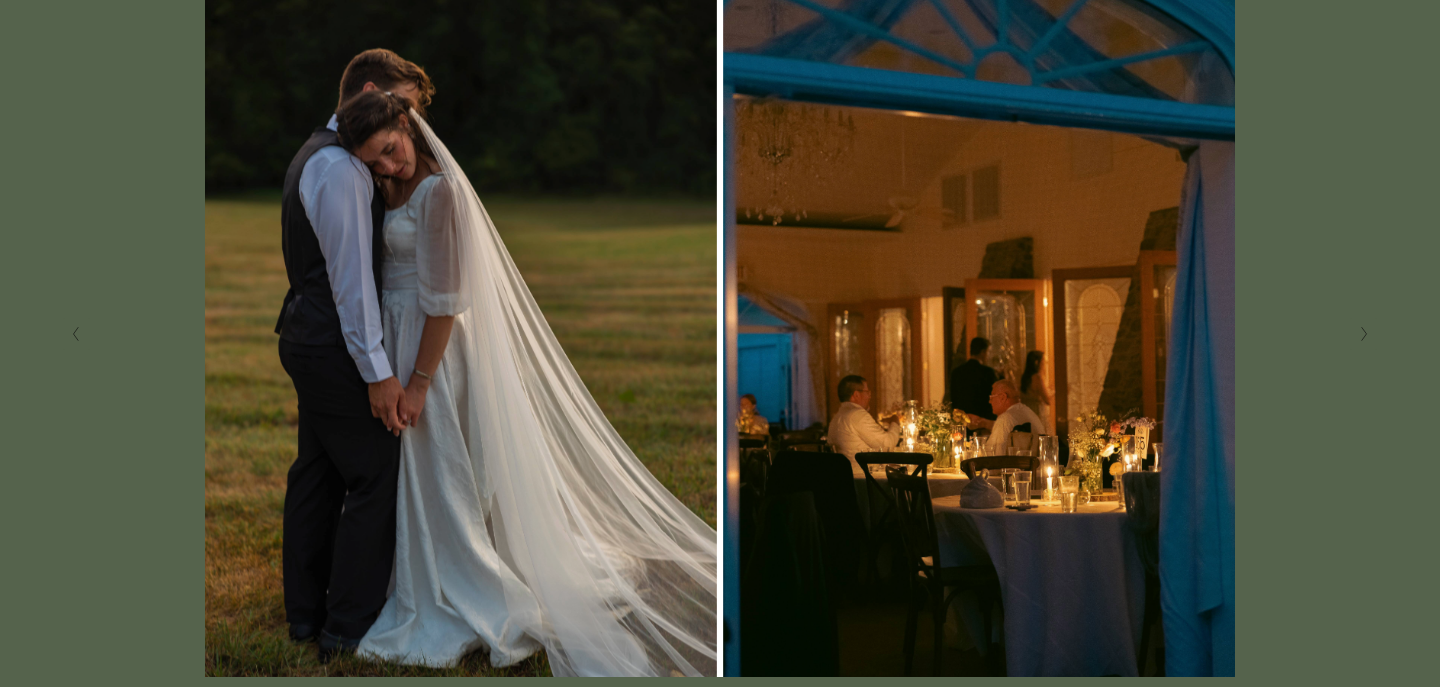 click at bounding box center (1363, 334) 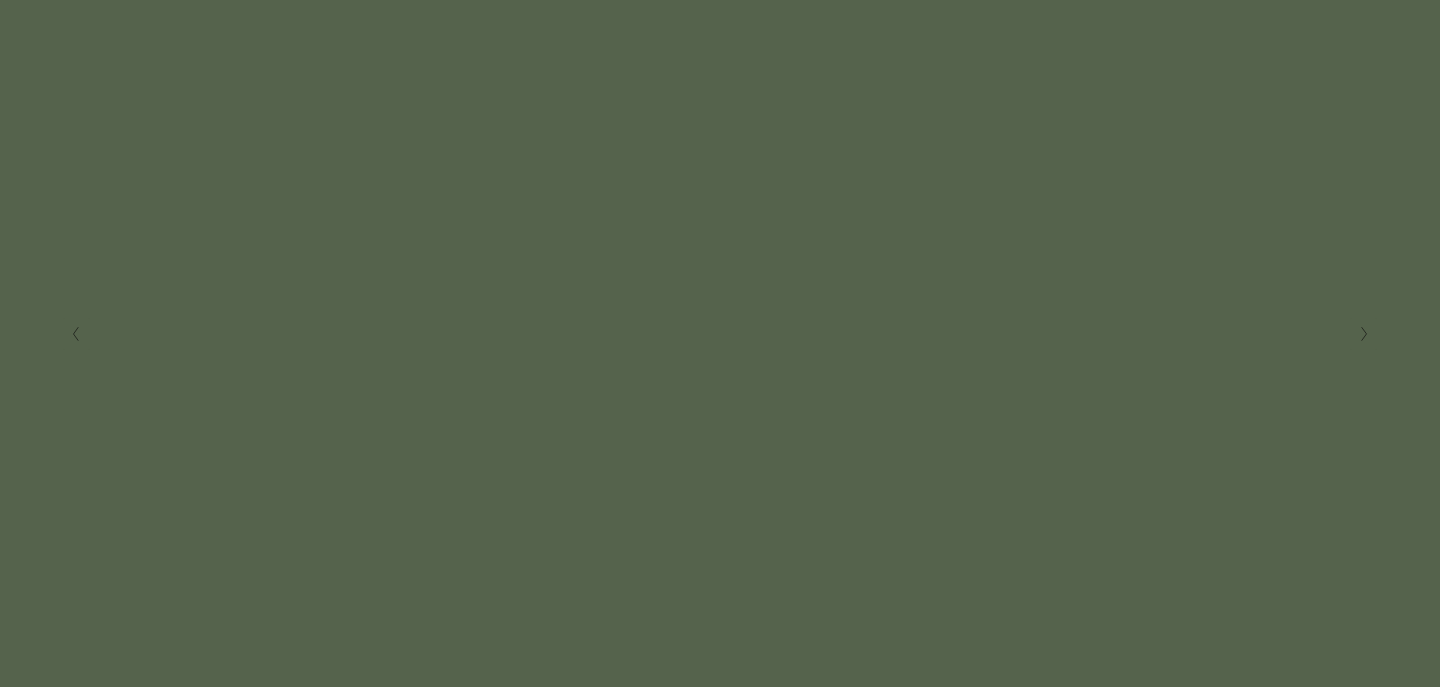 click at bounding box center (1363, 334) 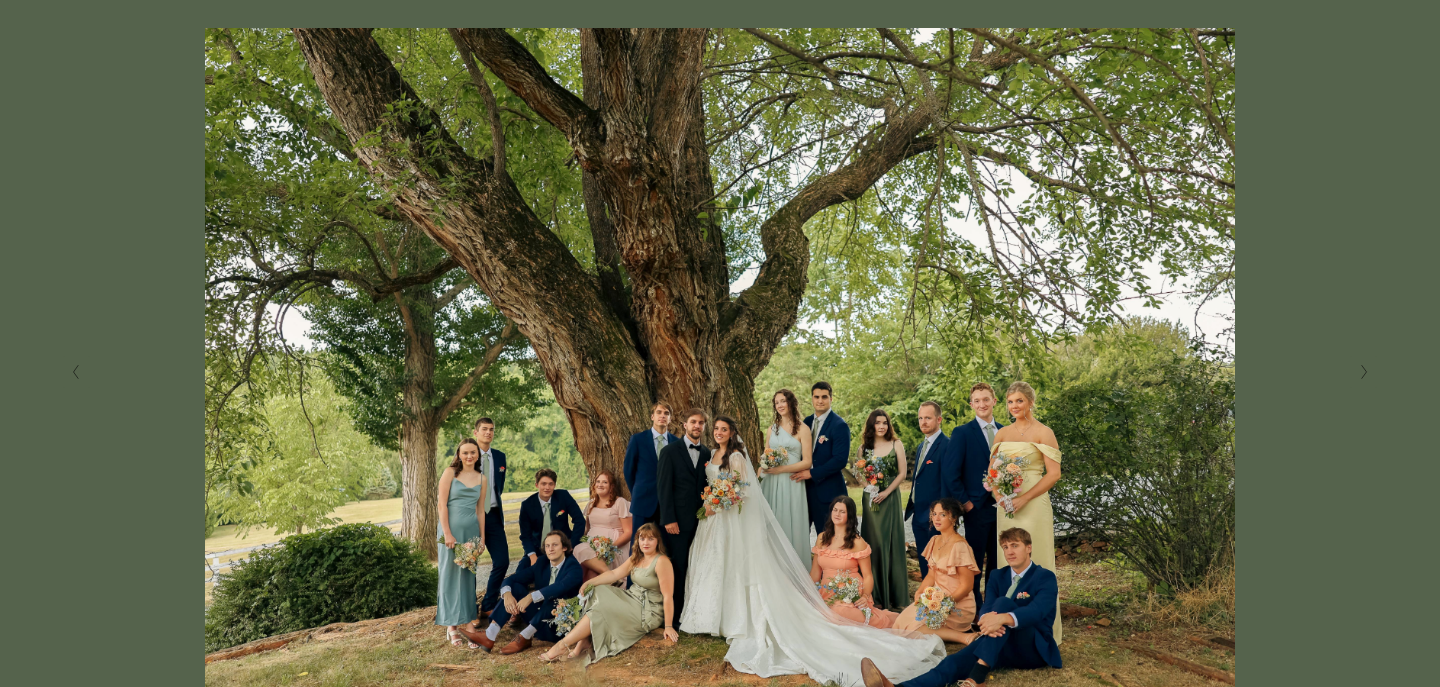 scroll, scrollTop: 377, scrollLeft: 0, axis: vertical 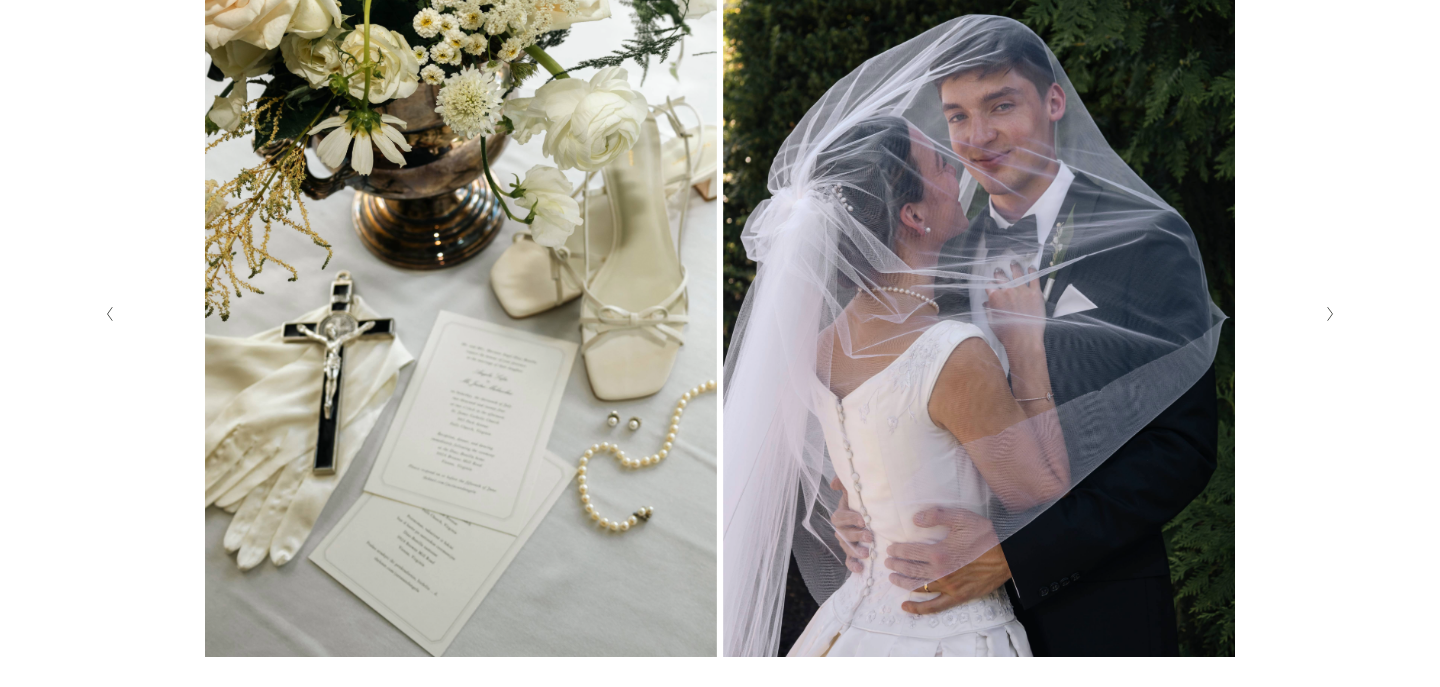 click 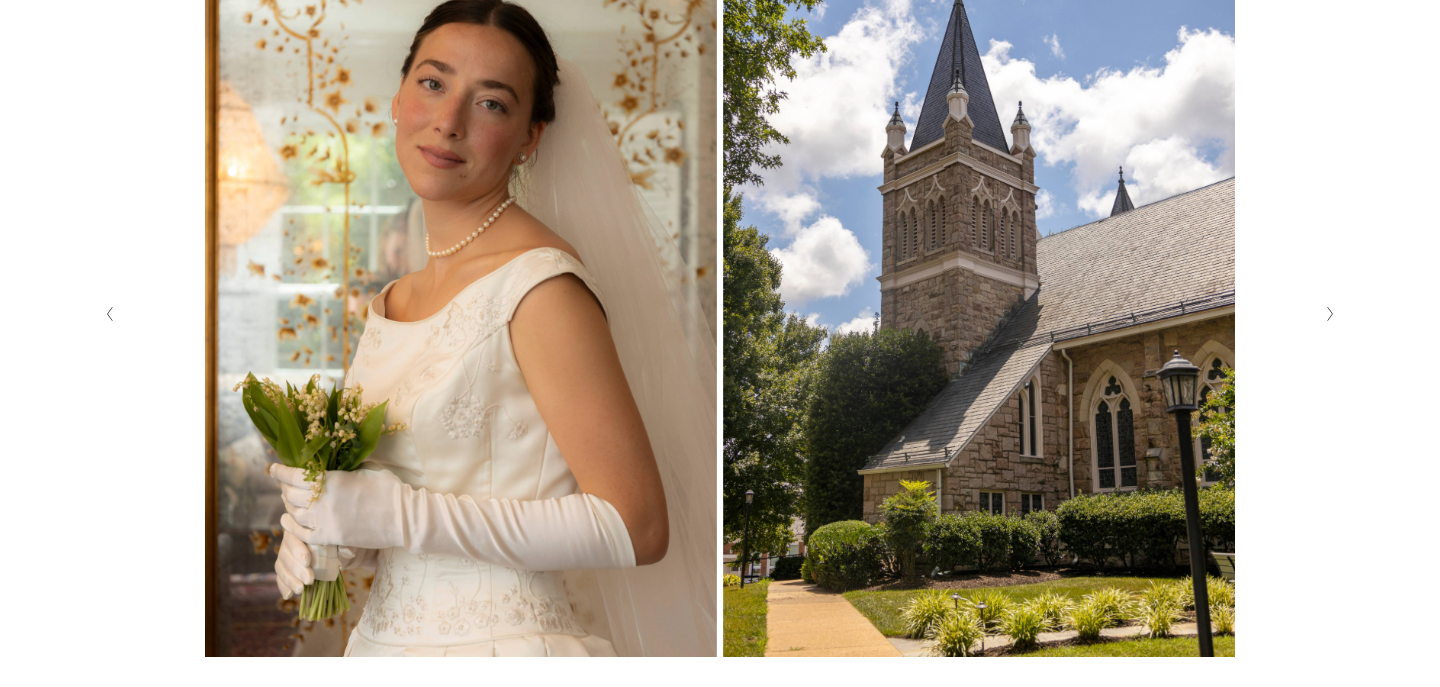 click 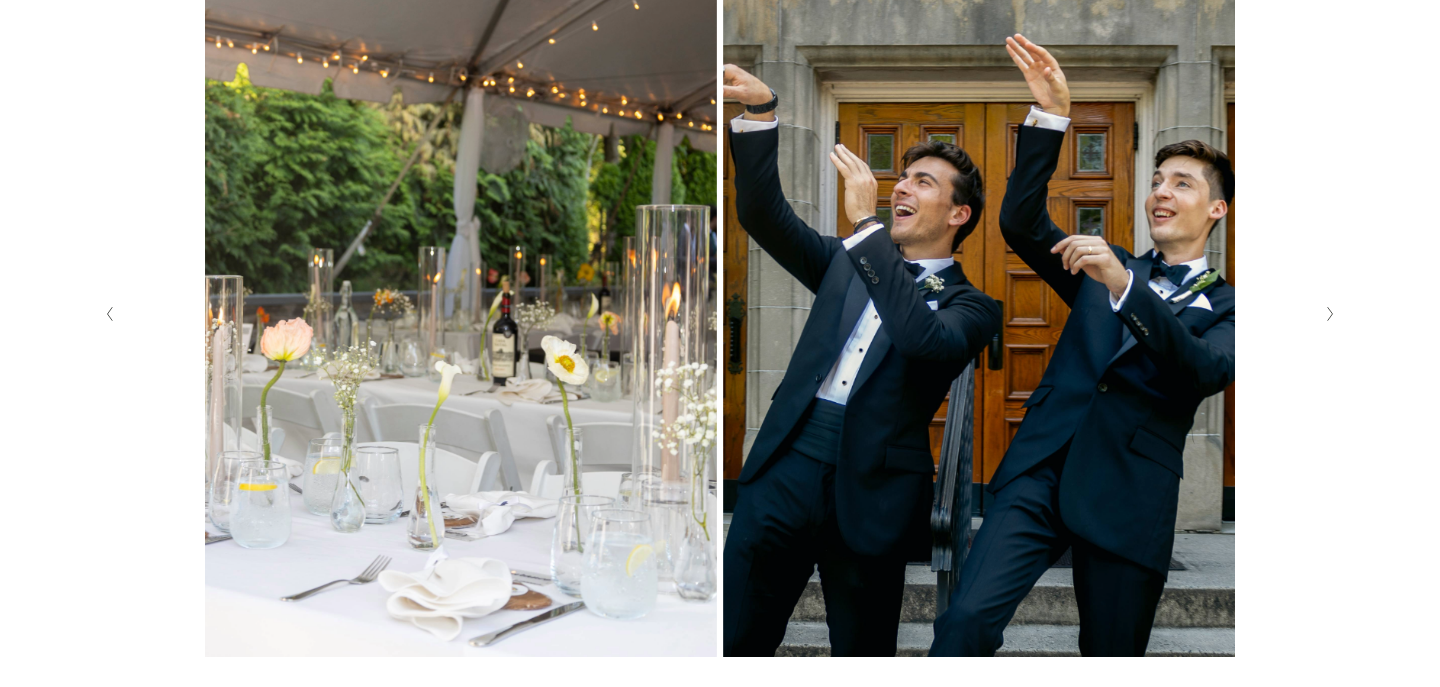 click 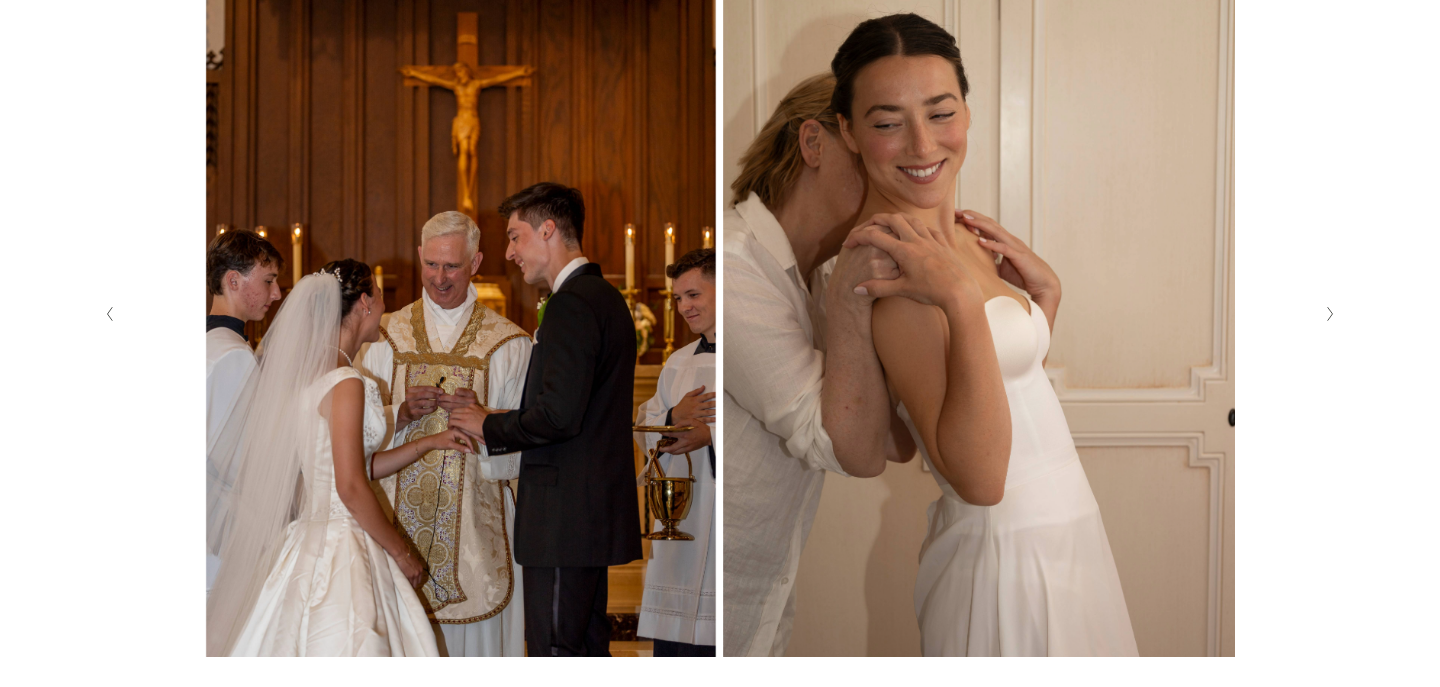 click 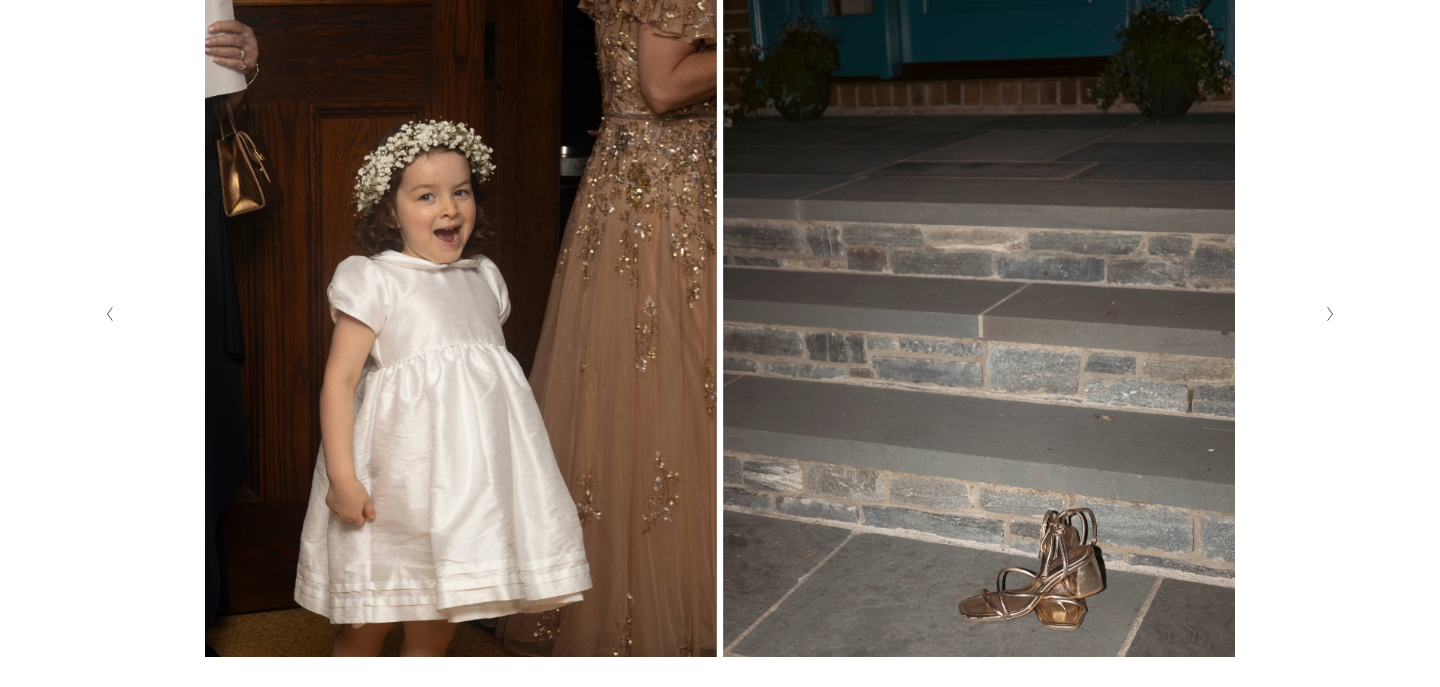 click 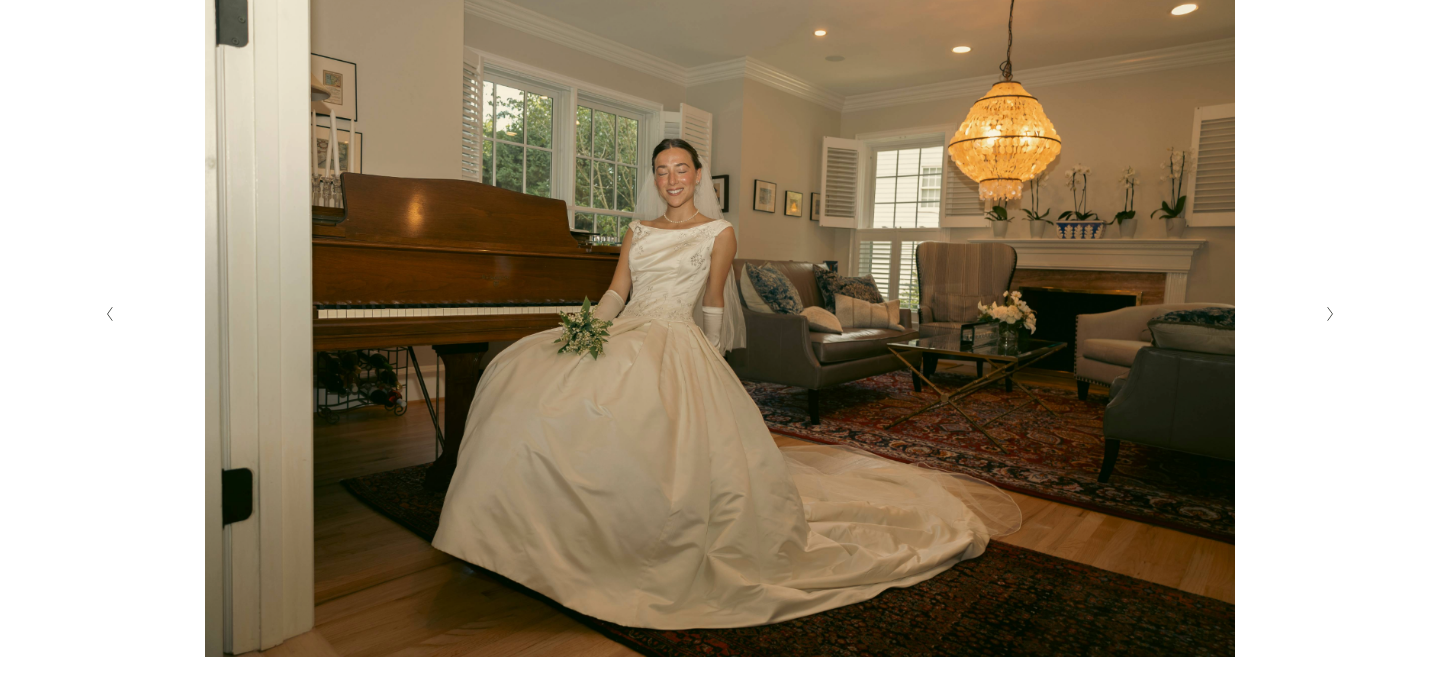 click 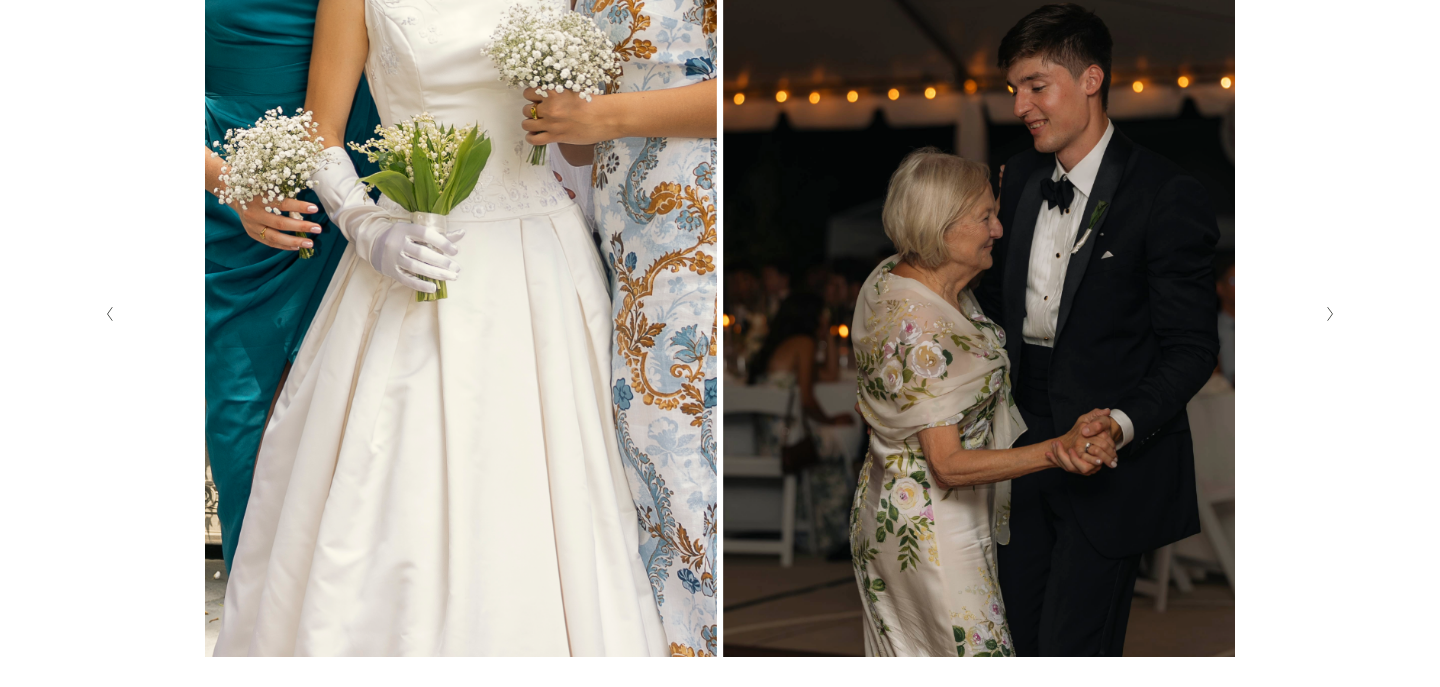 click 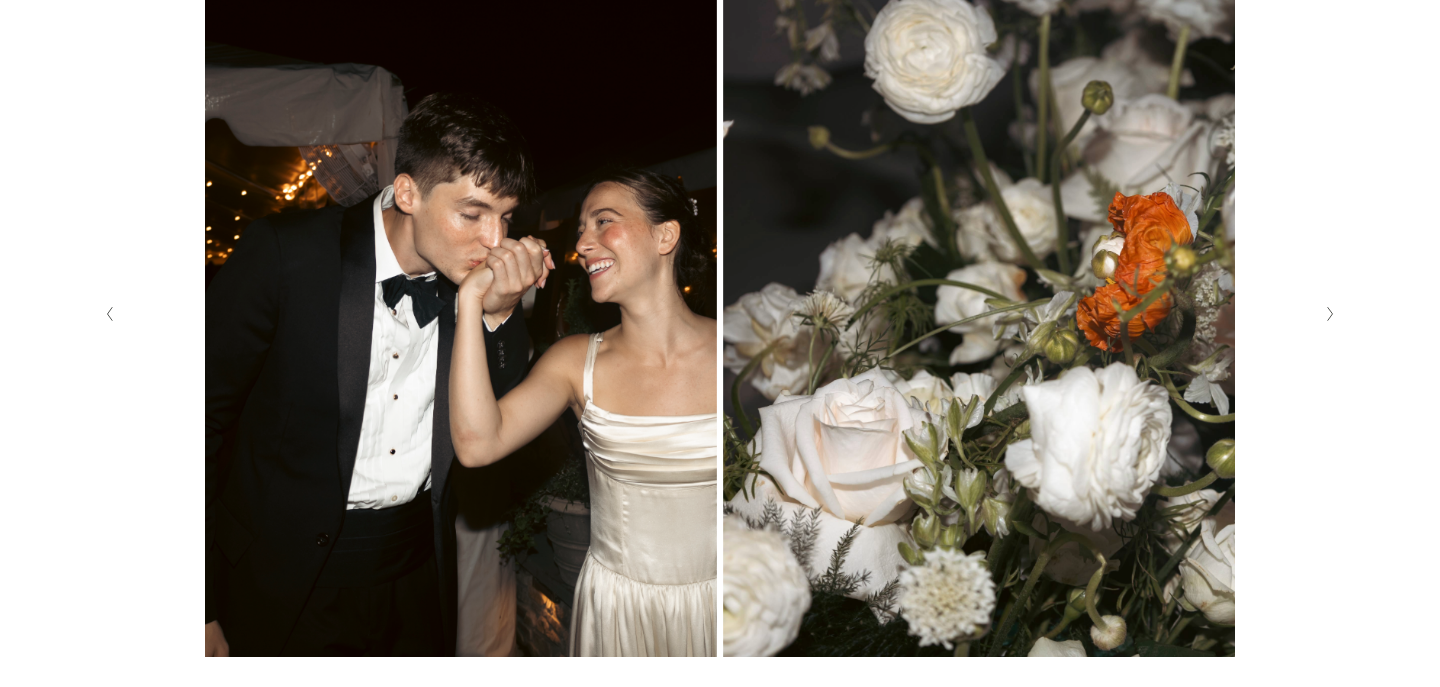 click 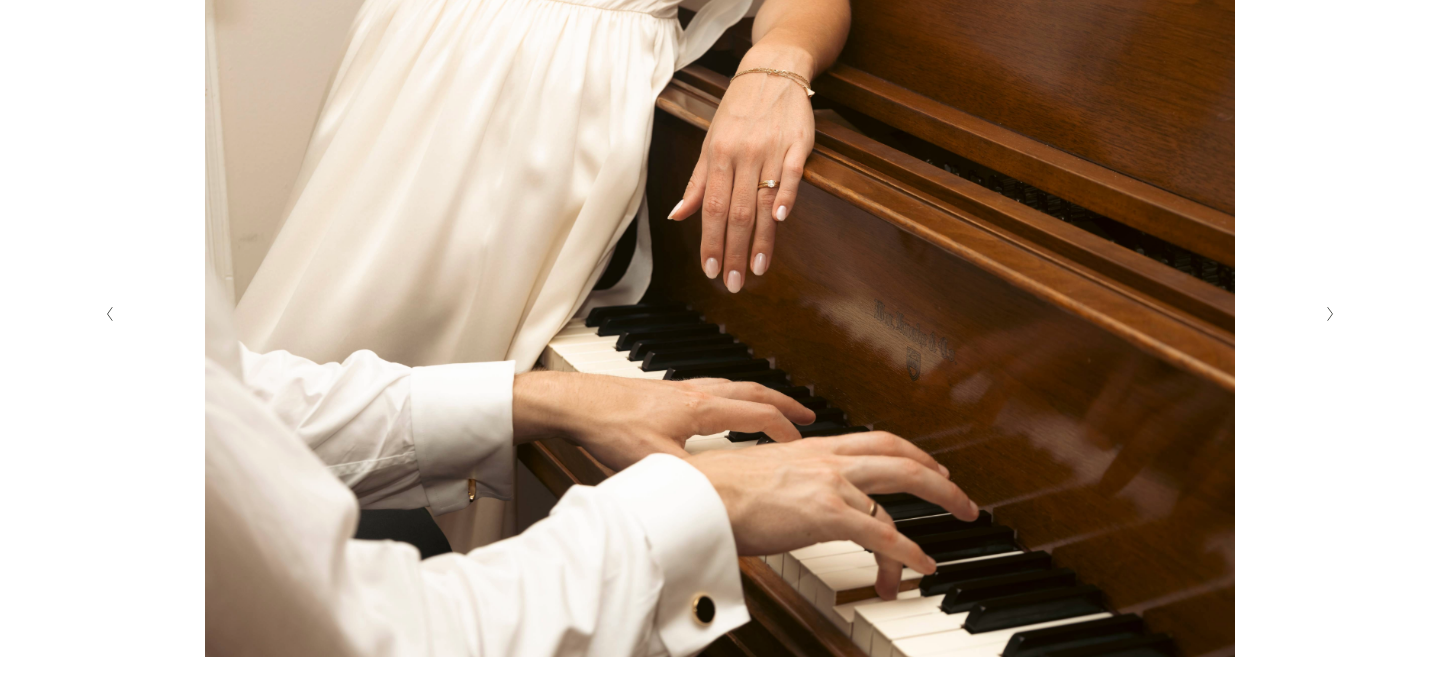 click 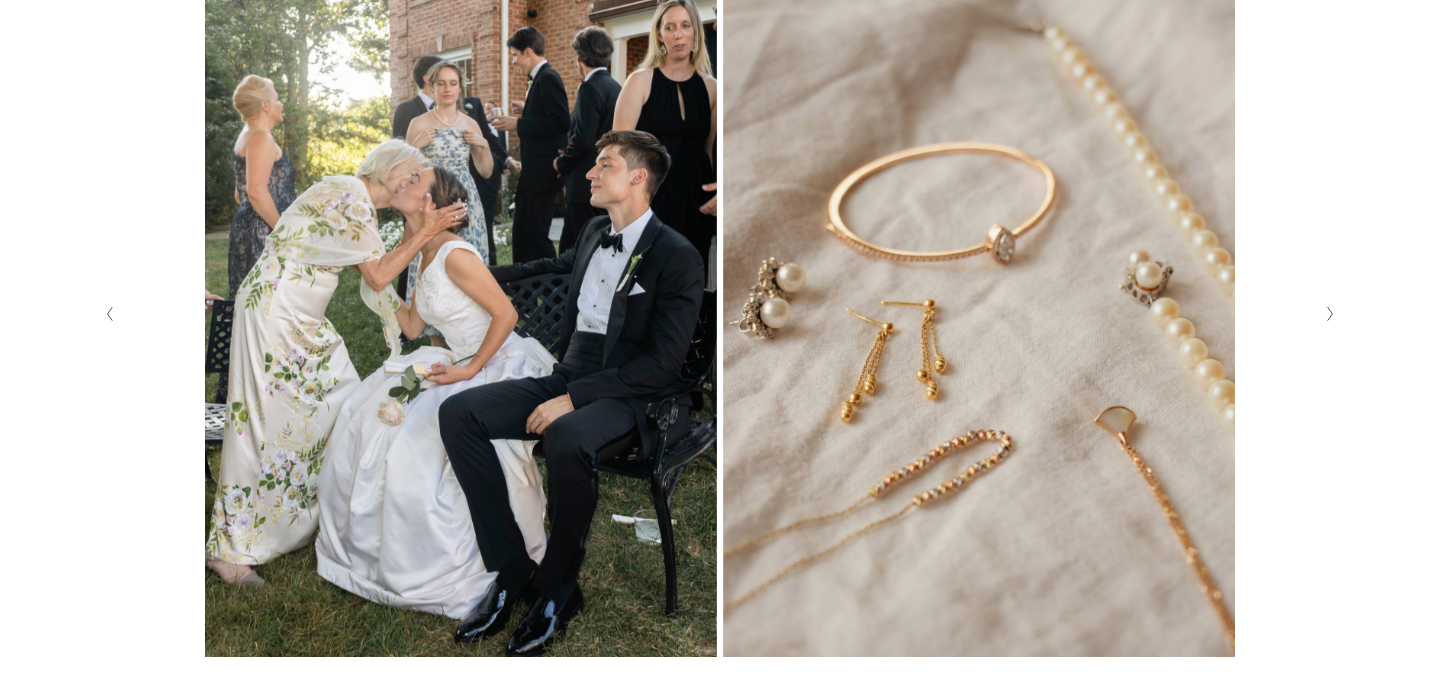 click 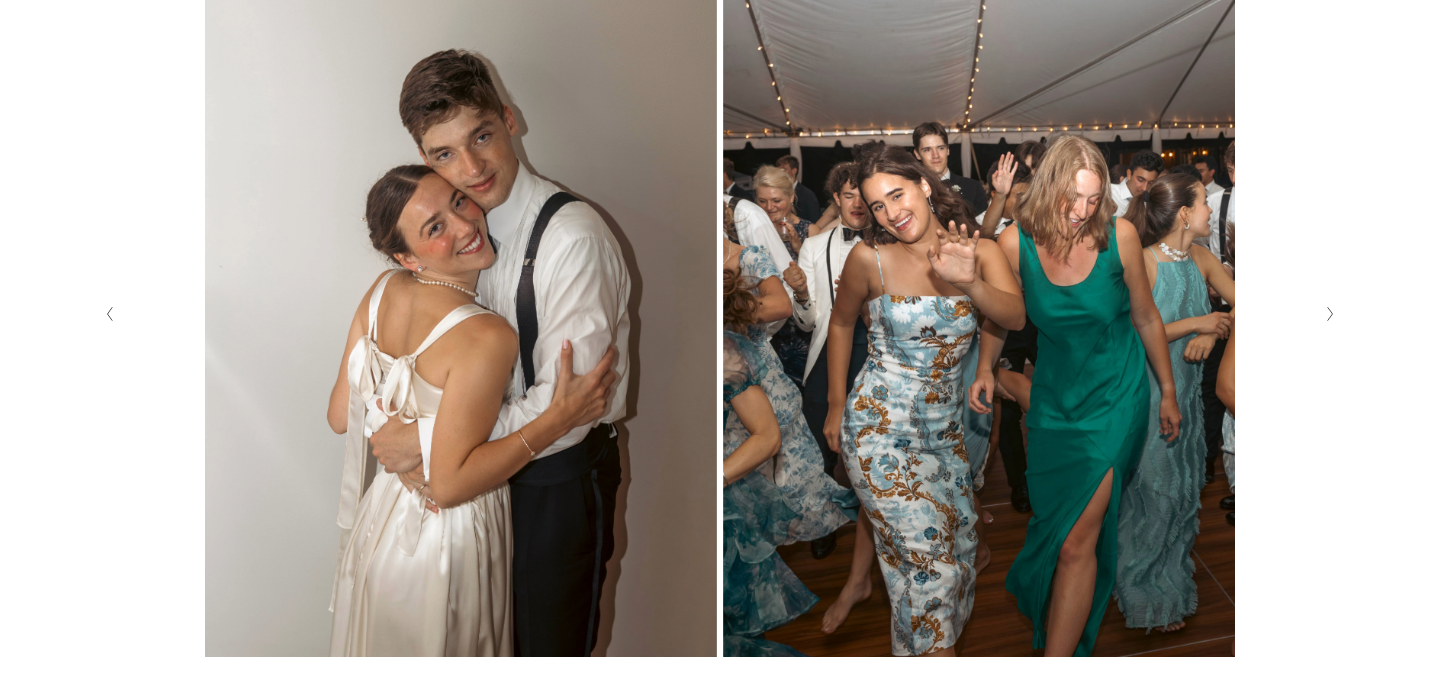 click 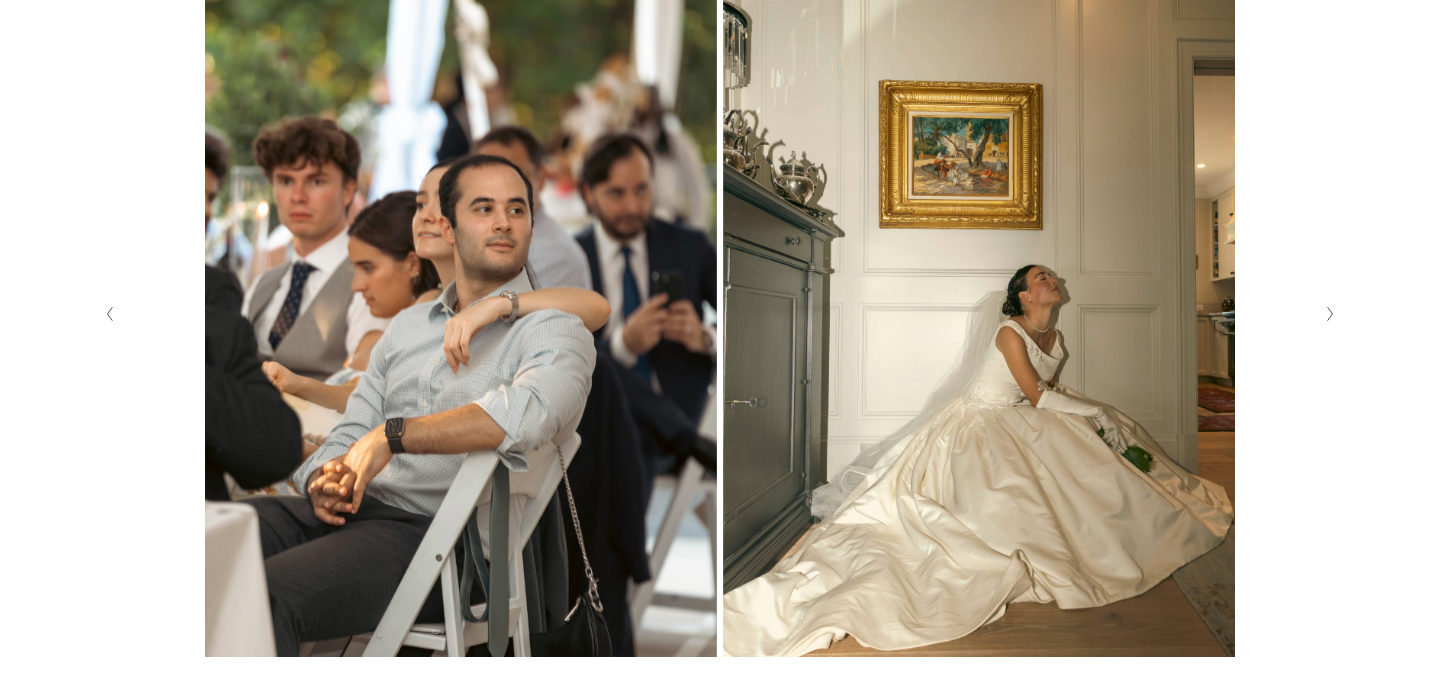 click 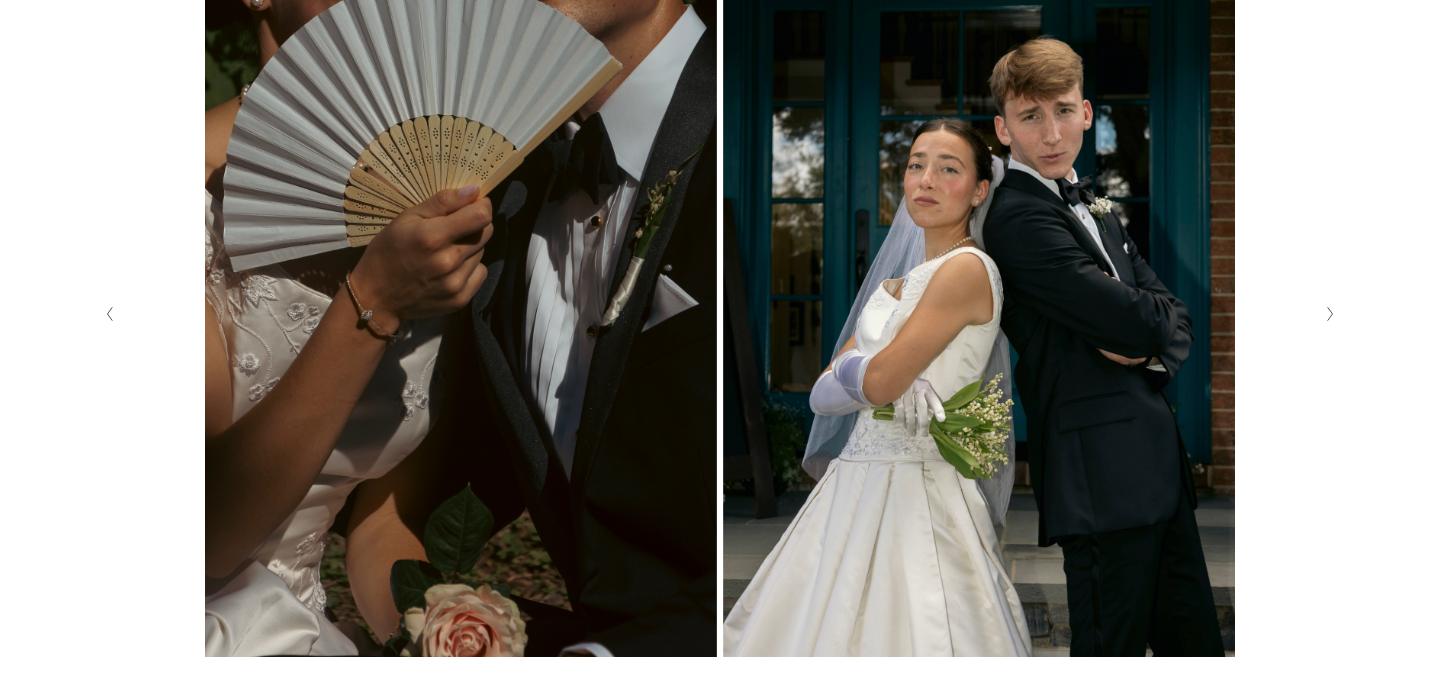 click 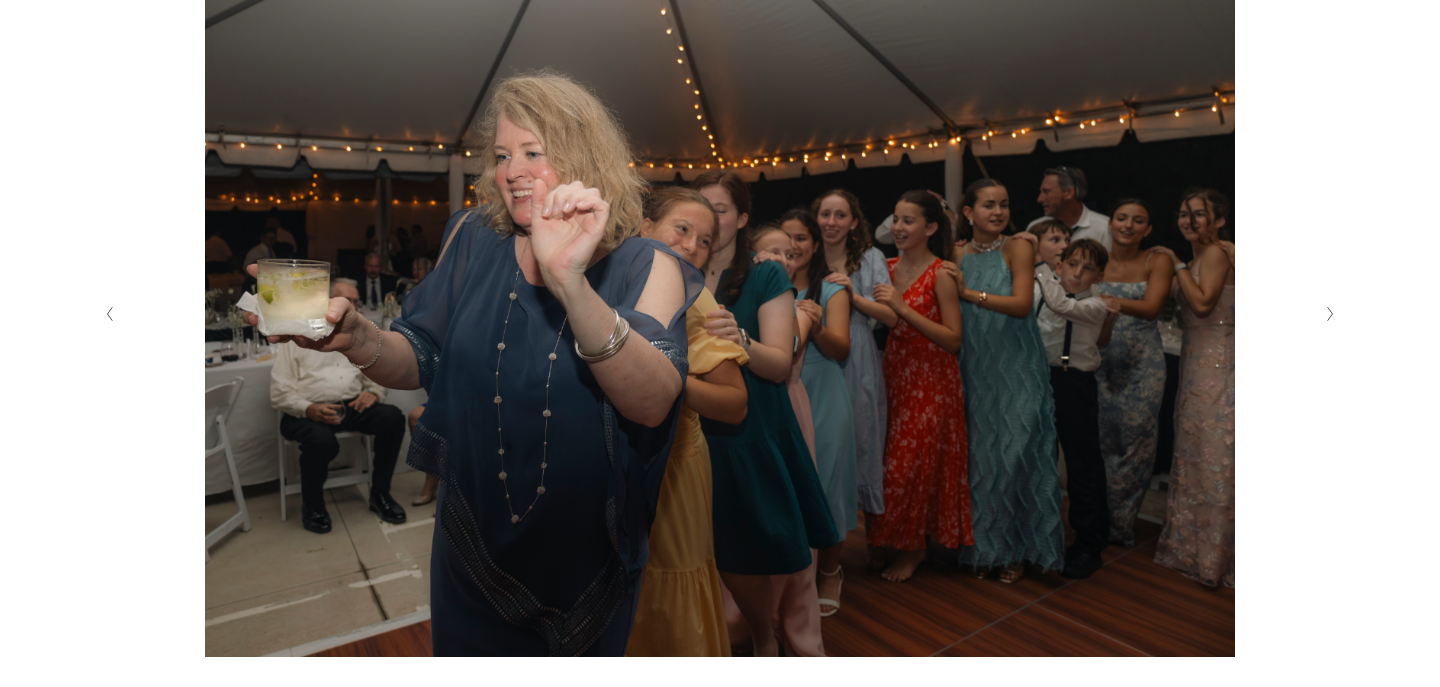 click 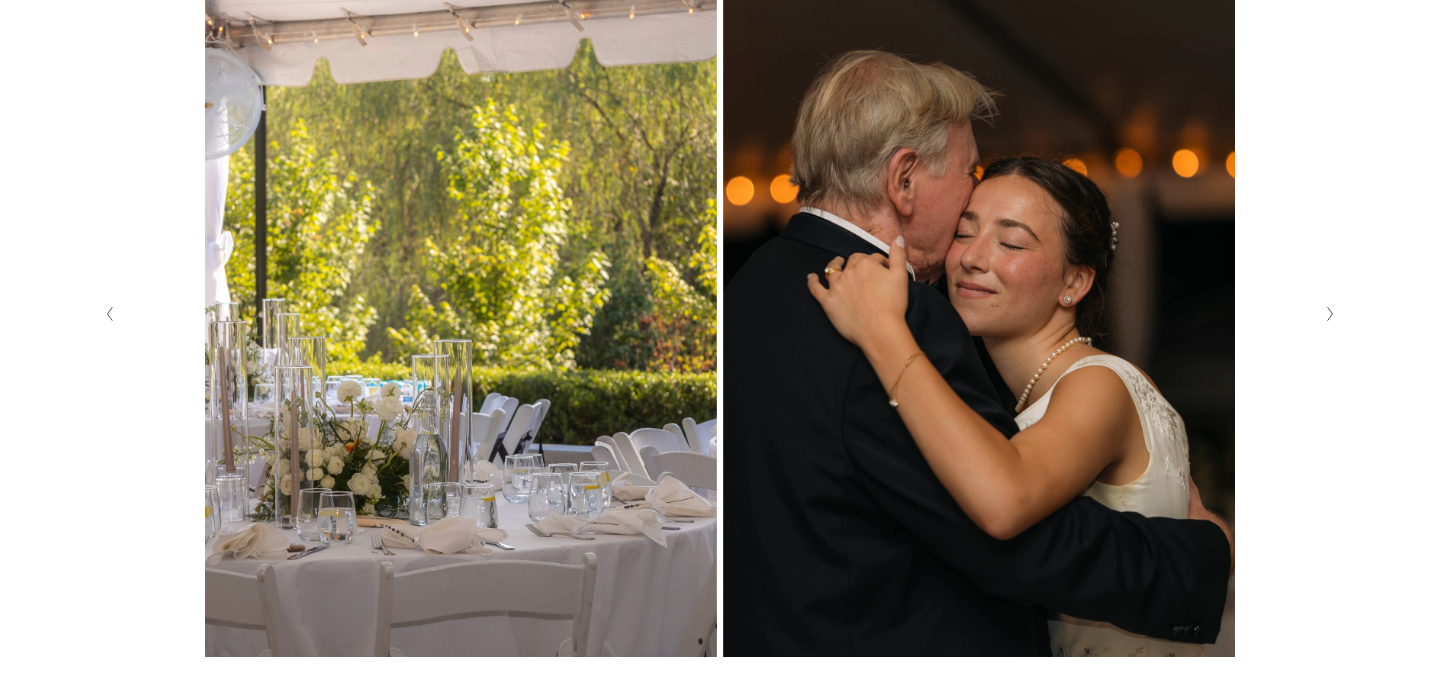 click 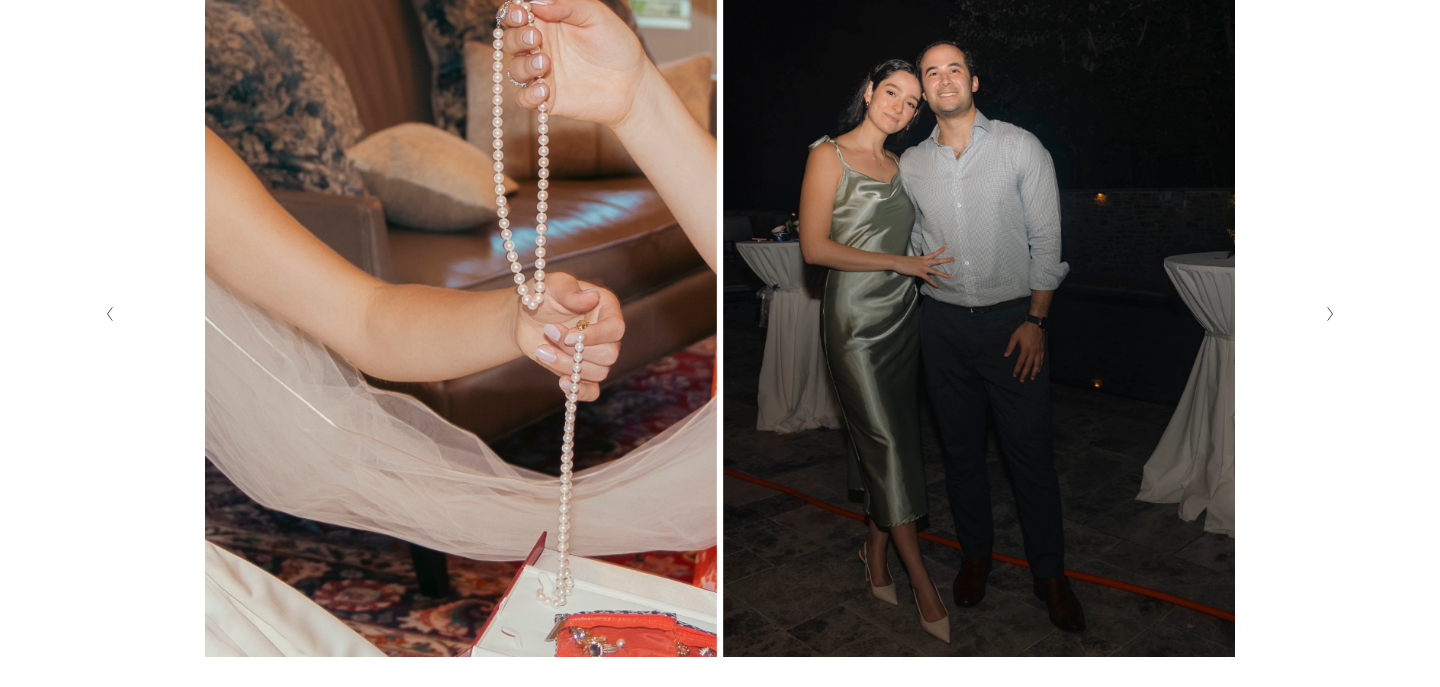 click 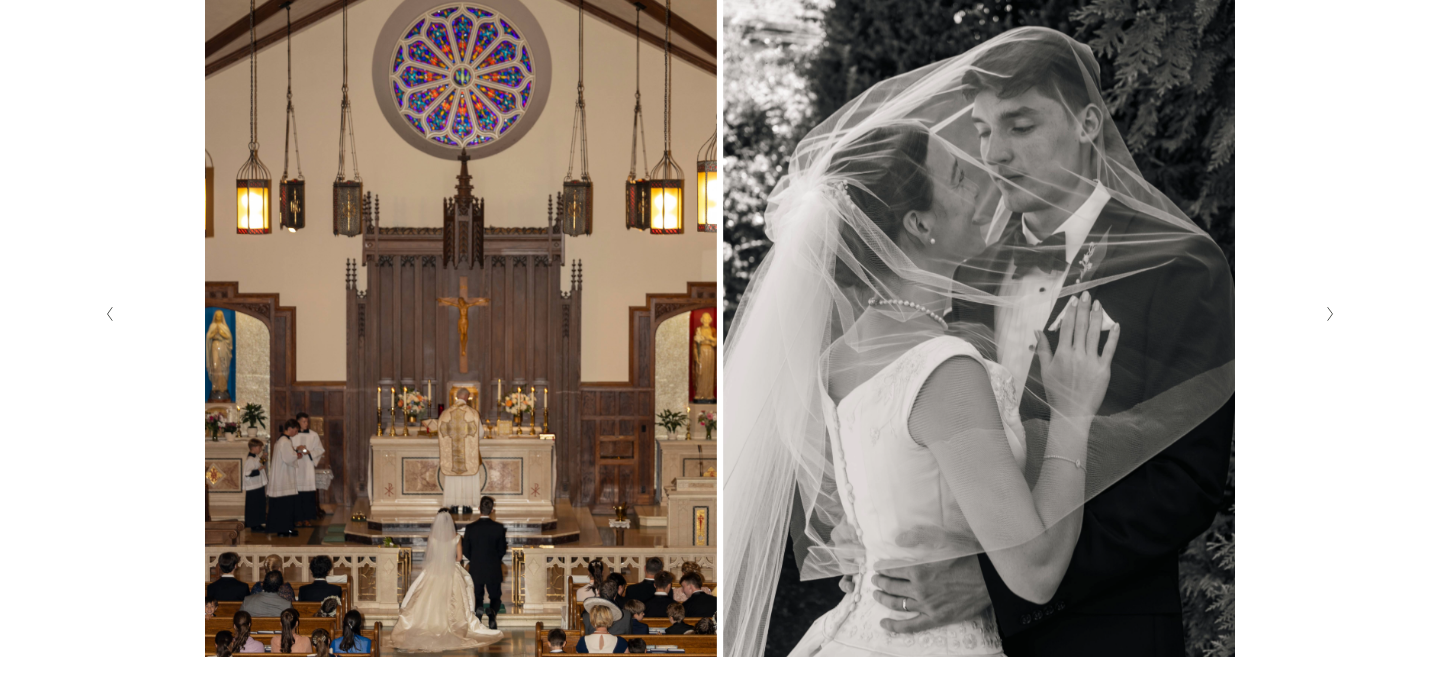 click 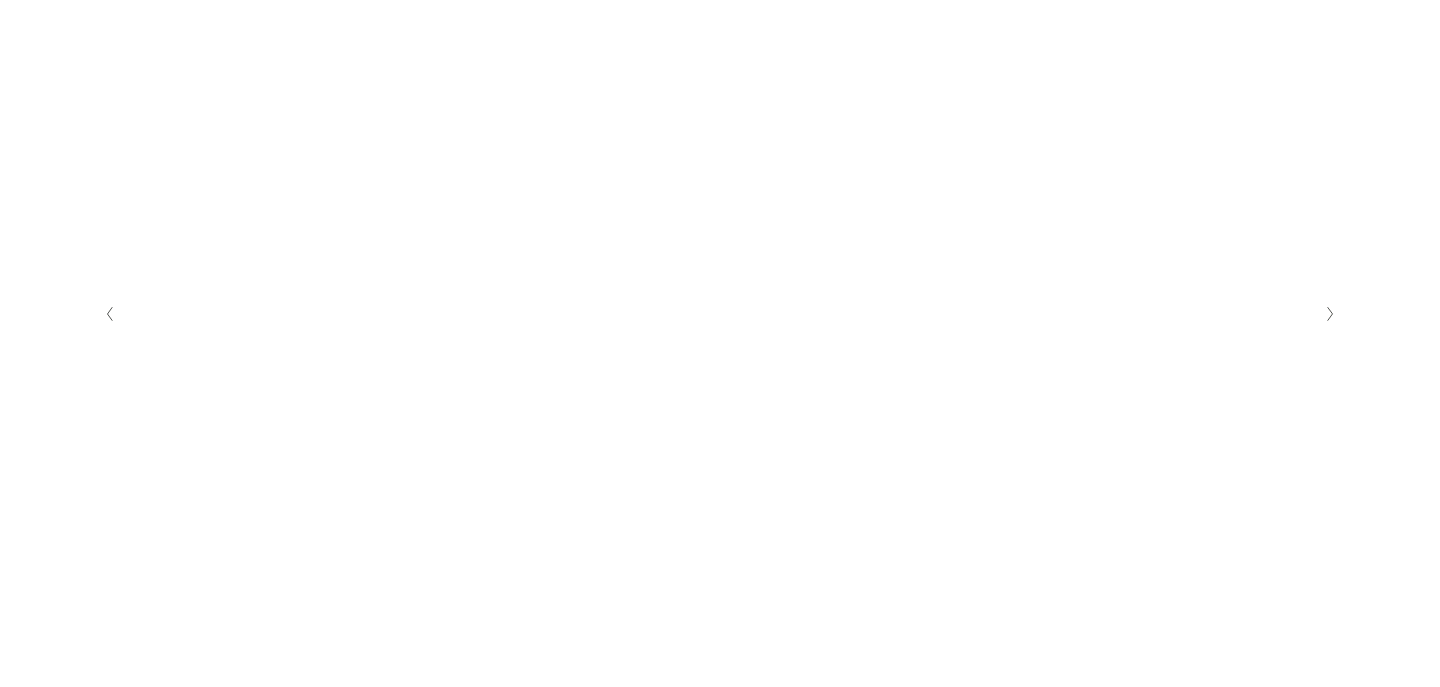 click 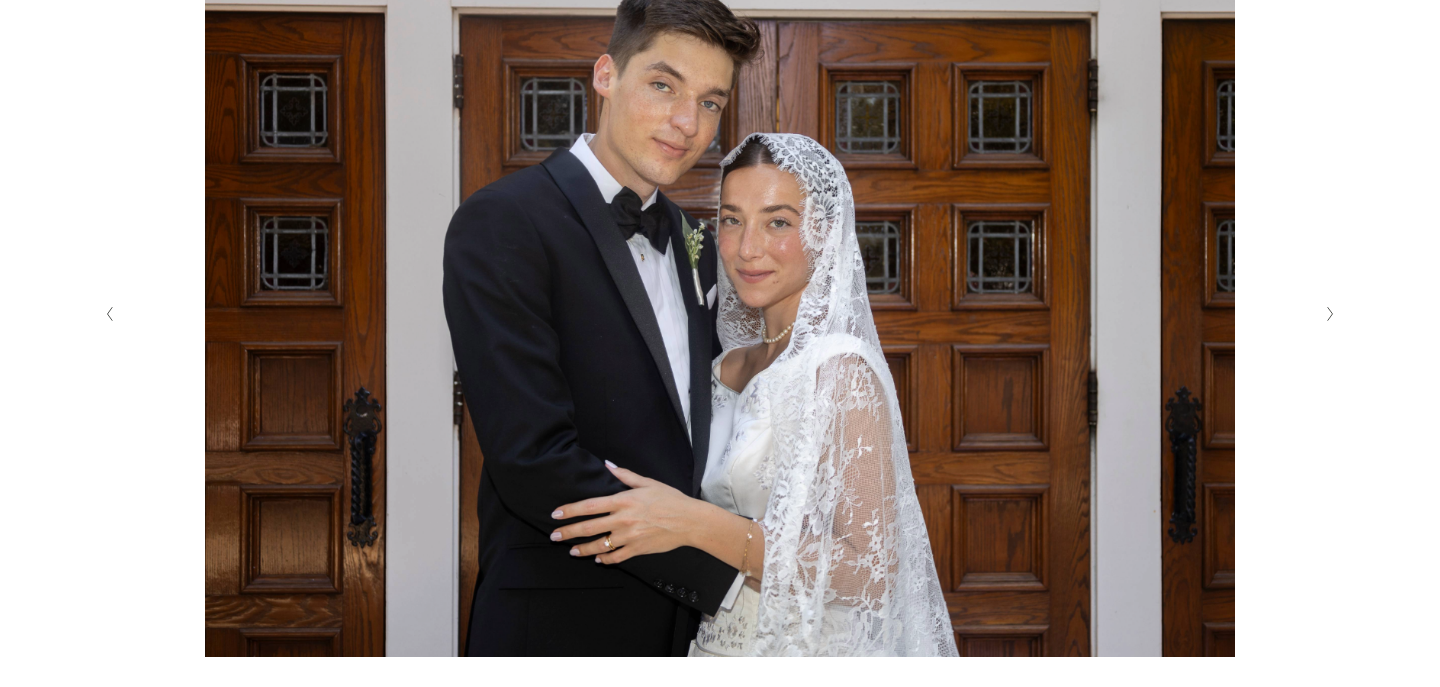 click 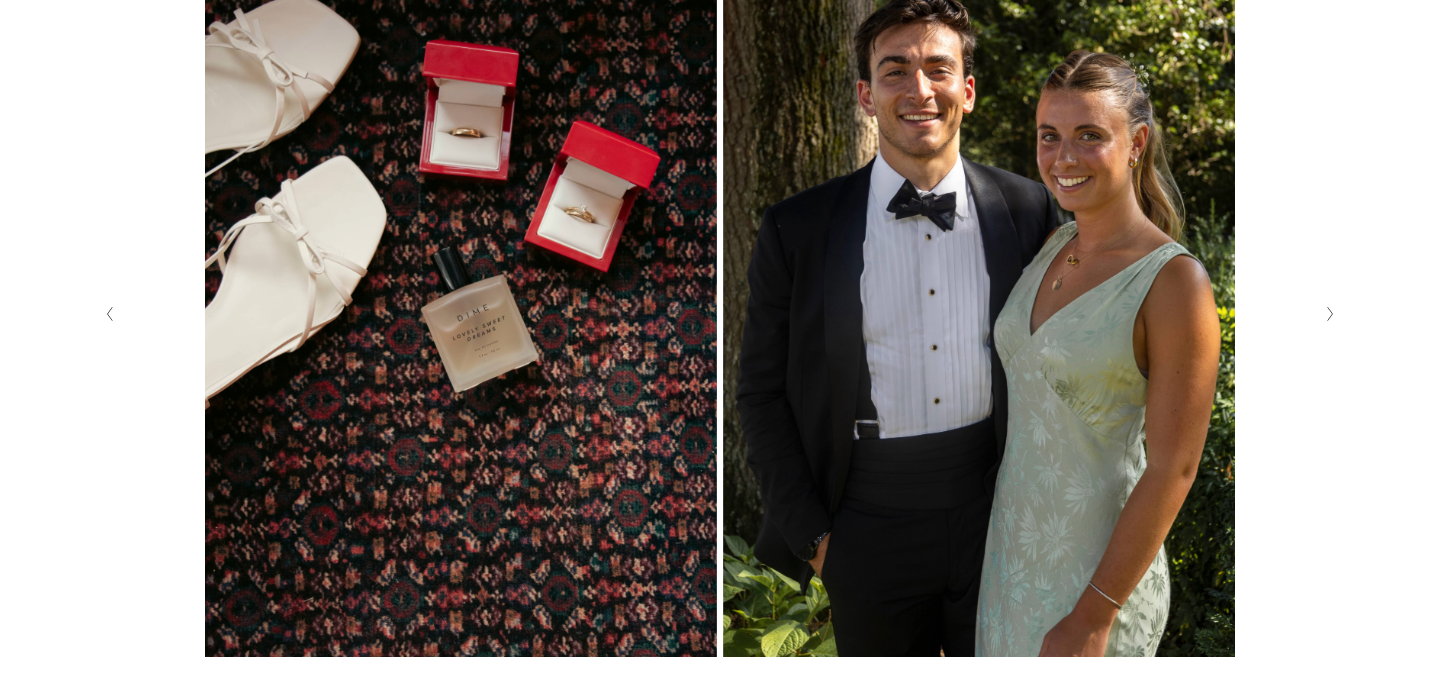 click 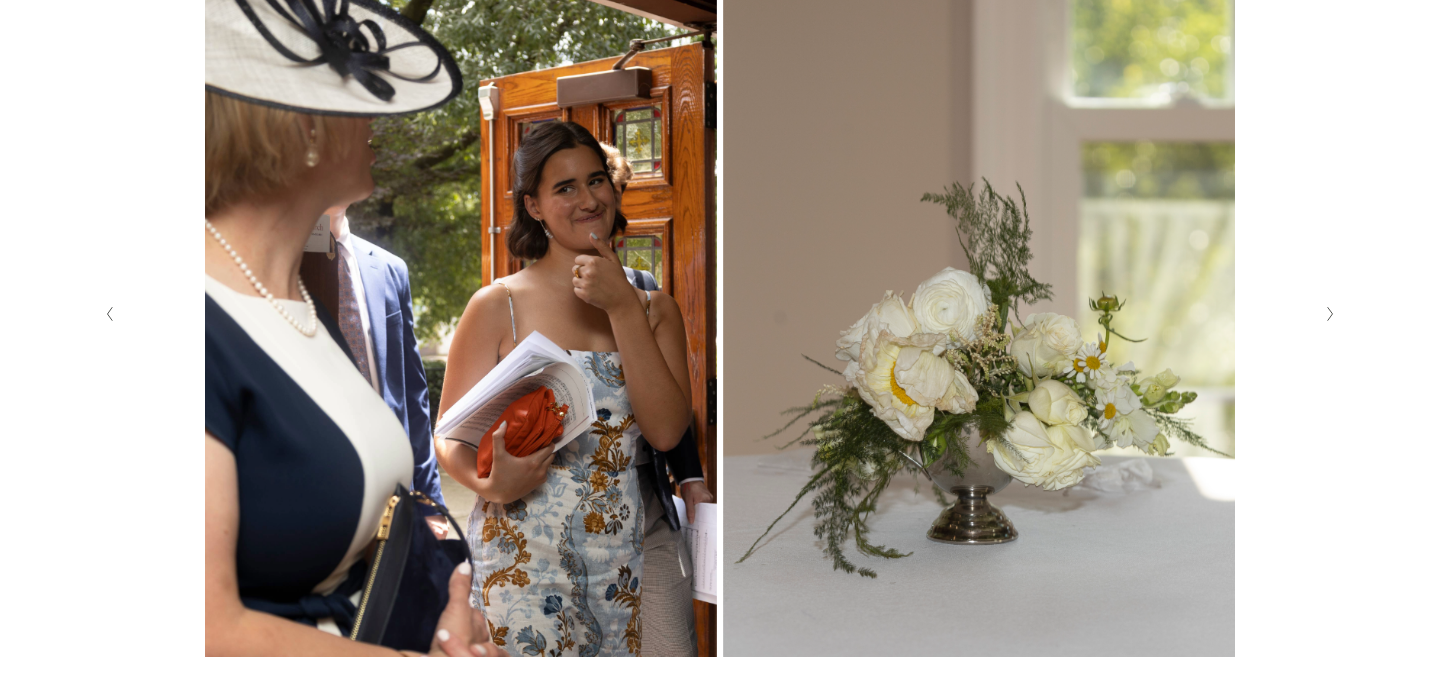 click 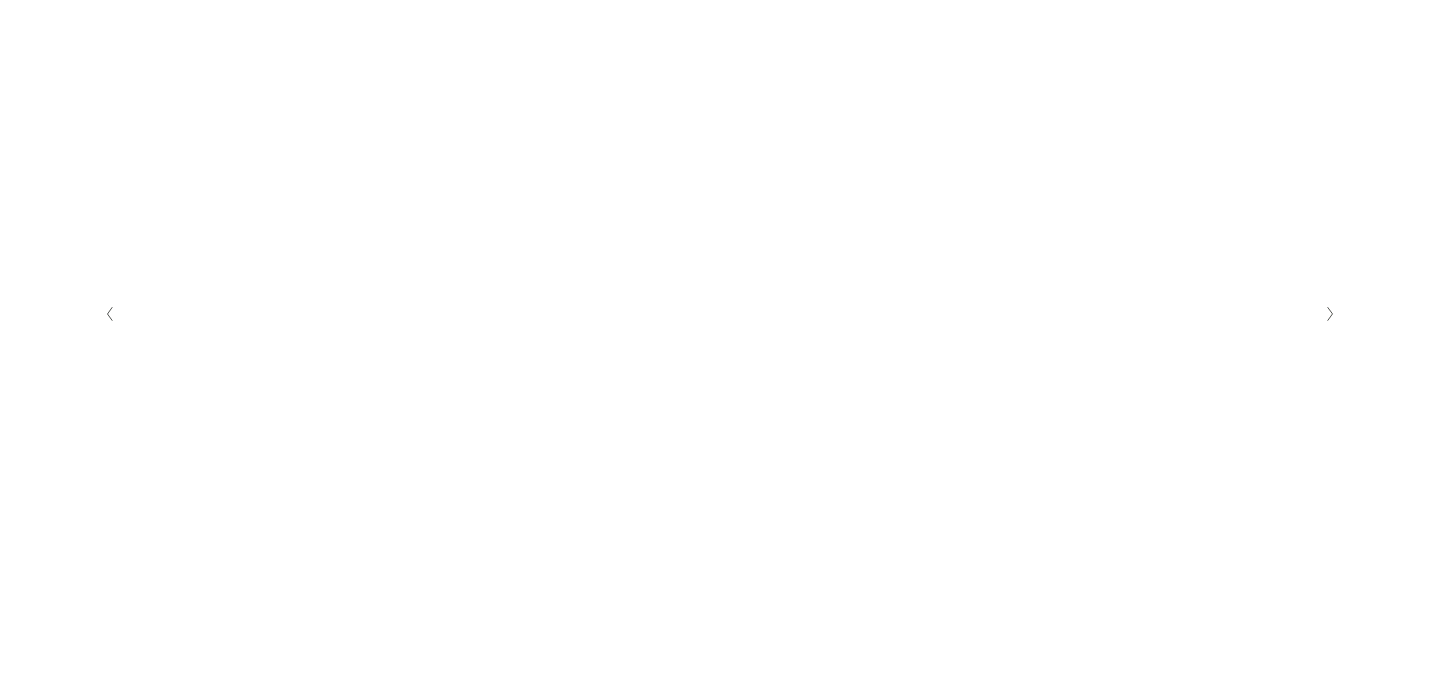 click 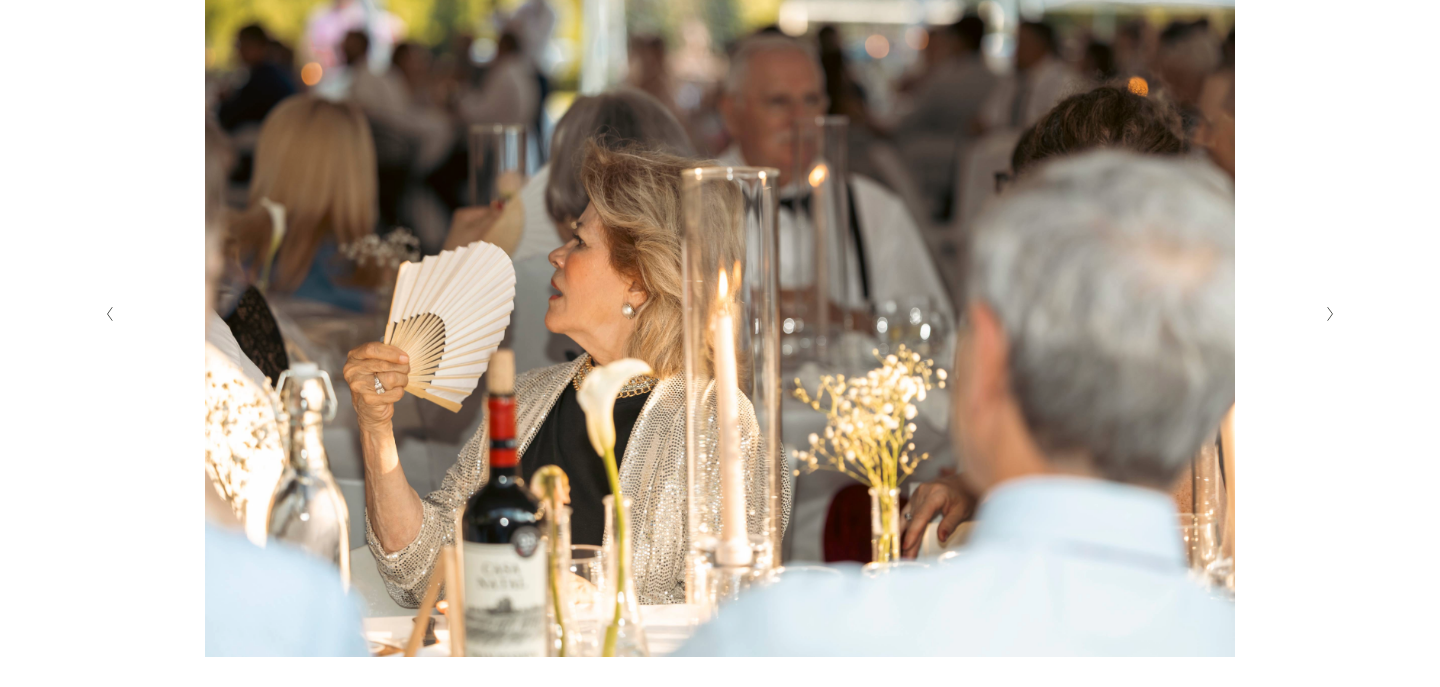 click 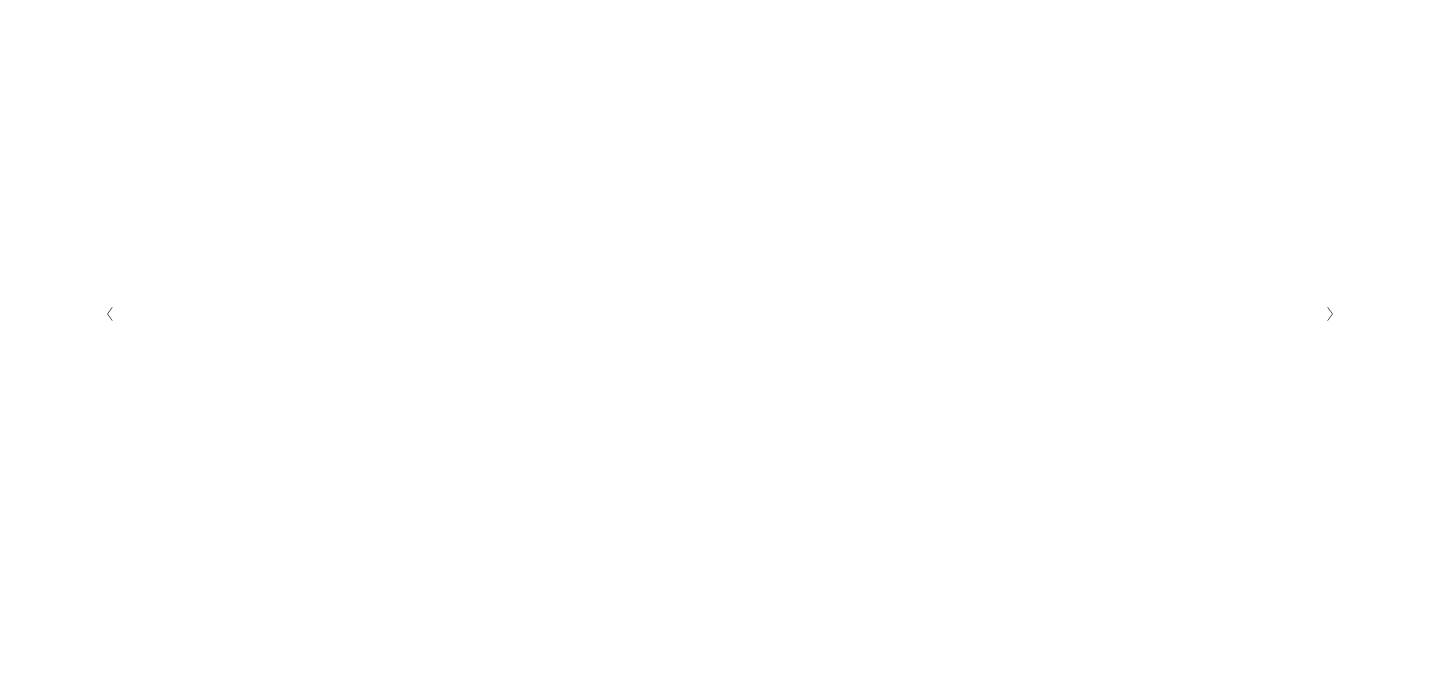click 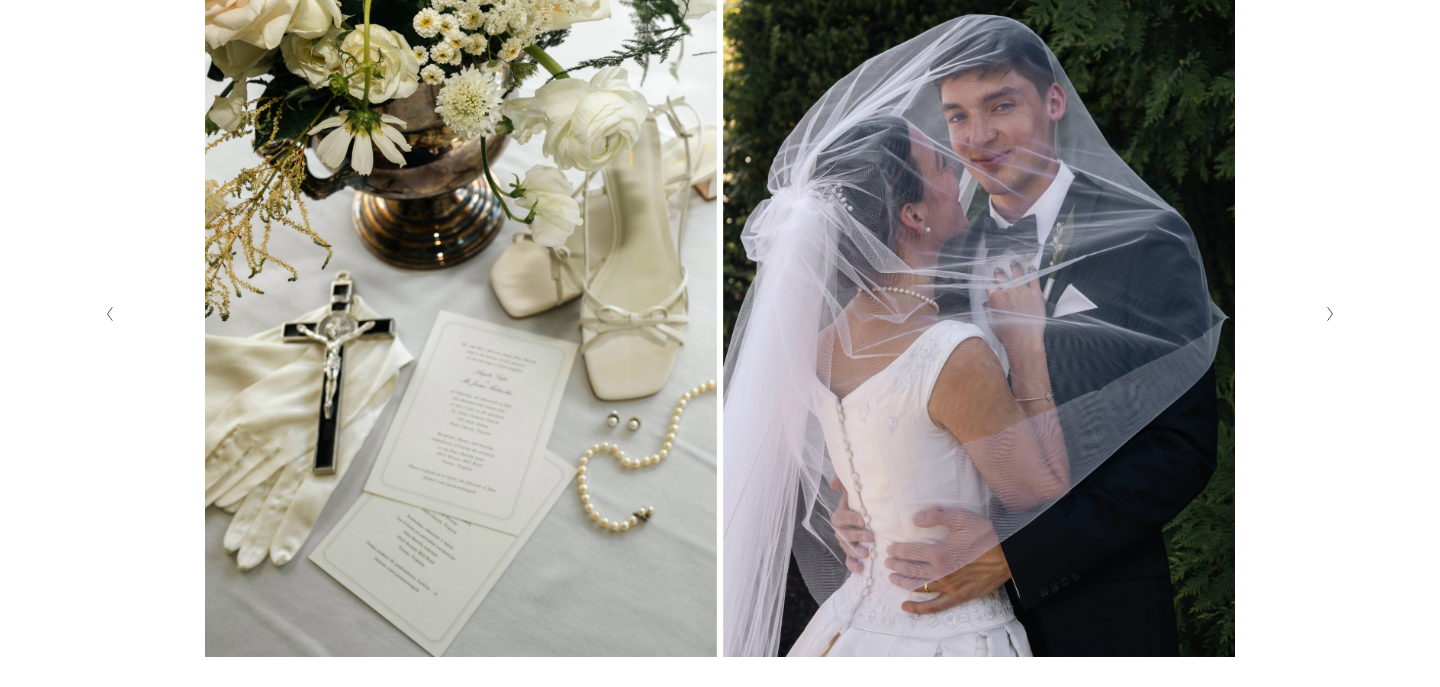 click 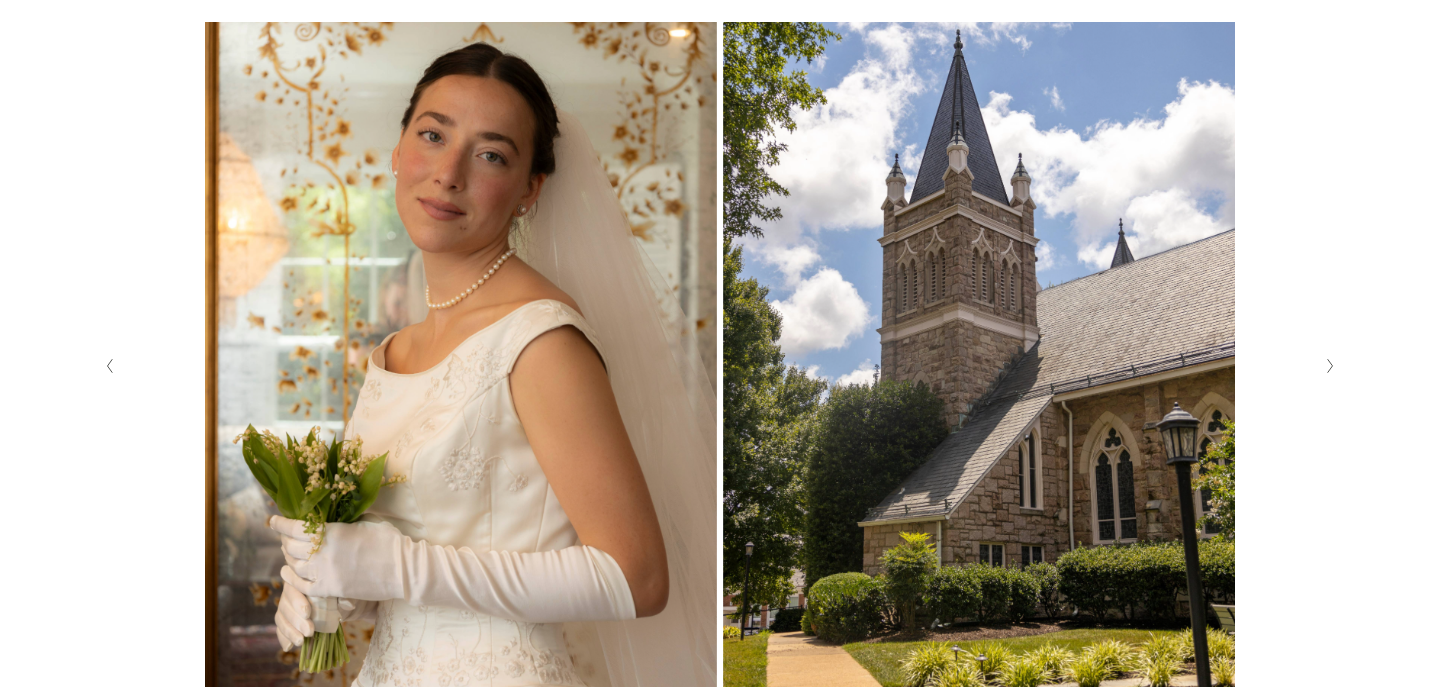 scroll, scrollTop: 488, scrollLeft: 0, axis: vertical 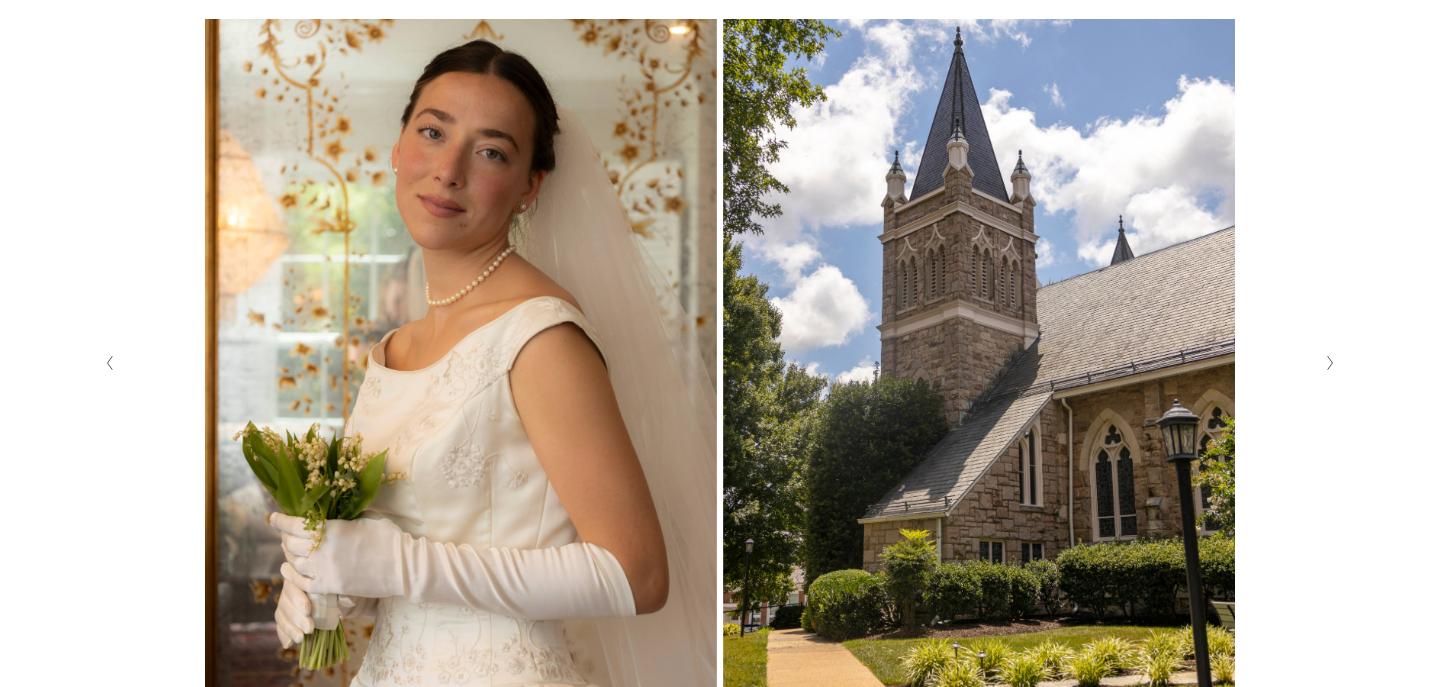 click at bounding box center [720, 362] 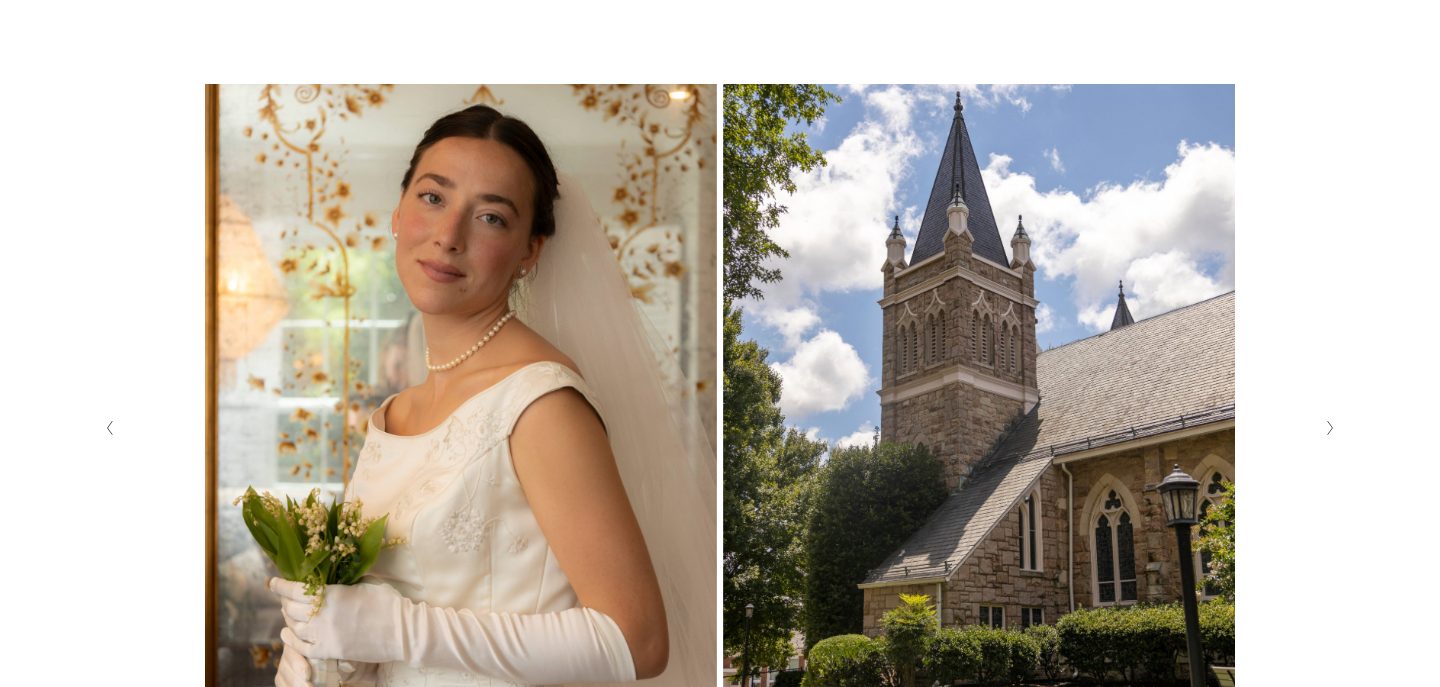 scroll, scrollTop: 0, scrollLeft: 0, axis: both 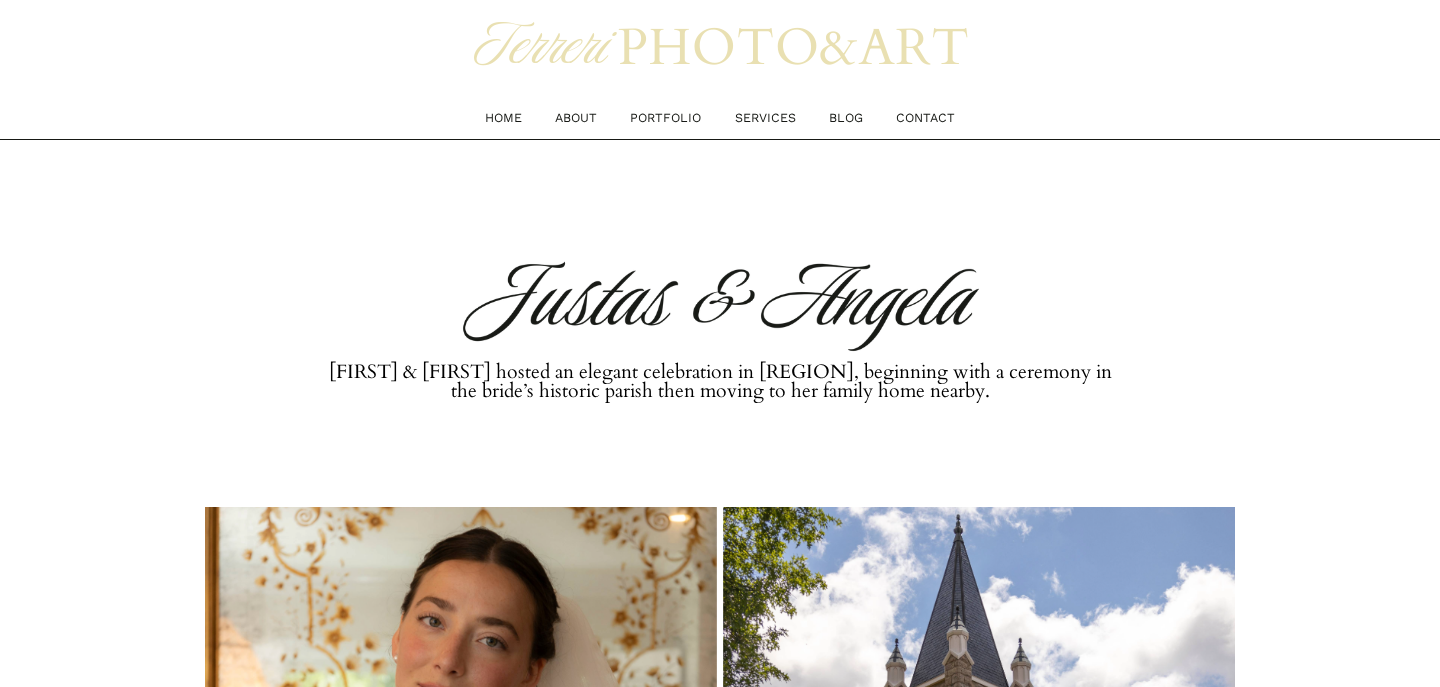 click on "ABOUT" at bounding box center (576, 118) 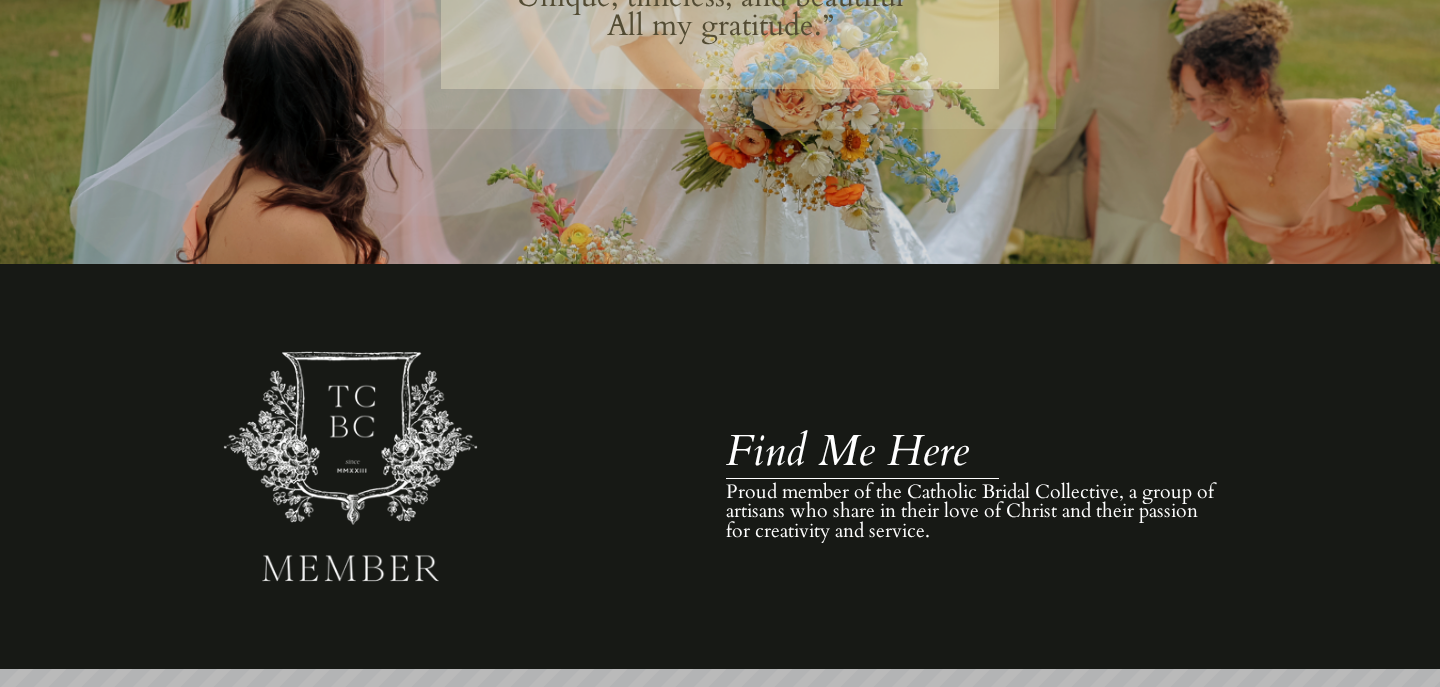 scroll, scrollTop: 4441, scrollLeft: 0, axis: vertical 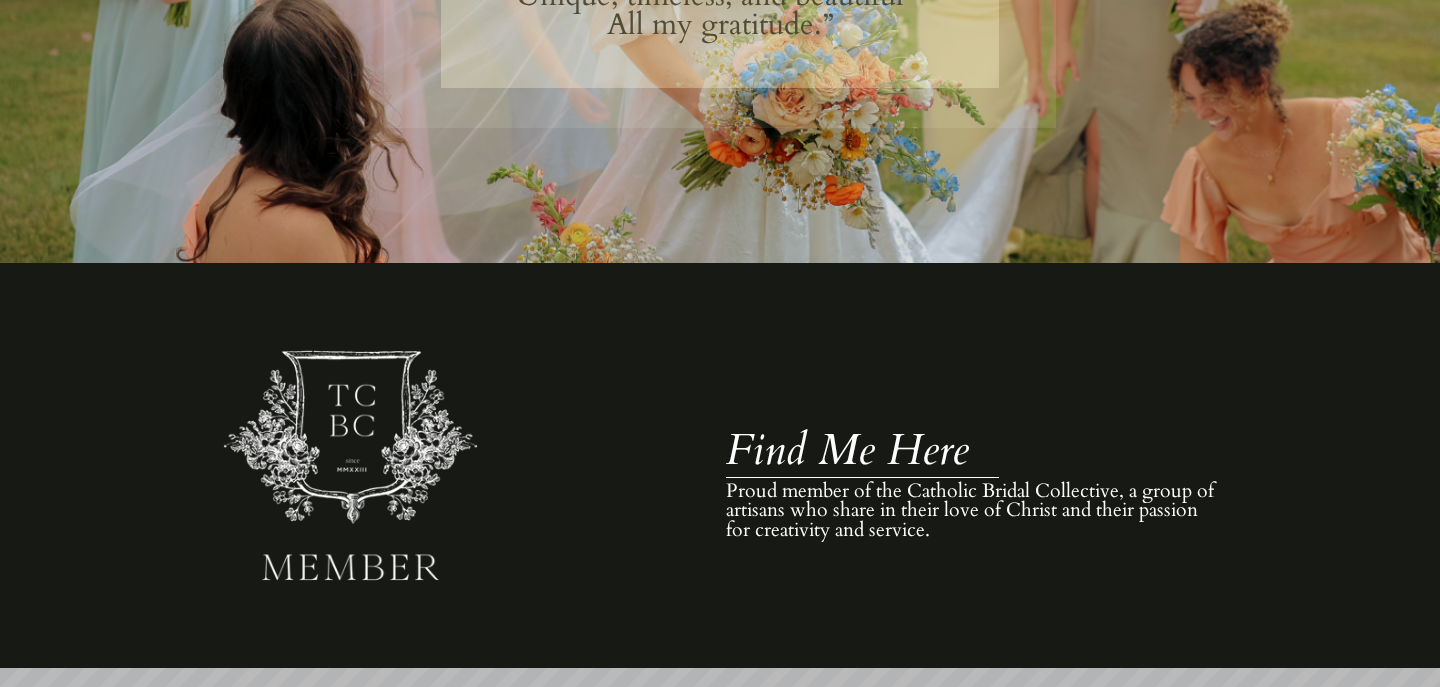 click on "Find Me Here" at bounding box center [847, 450] 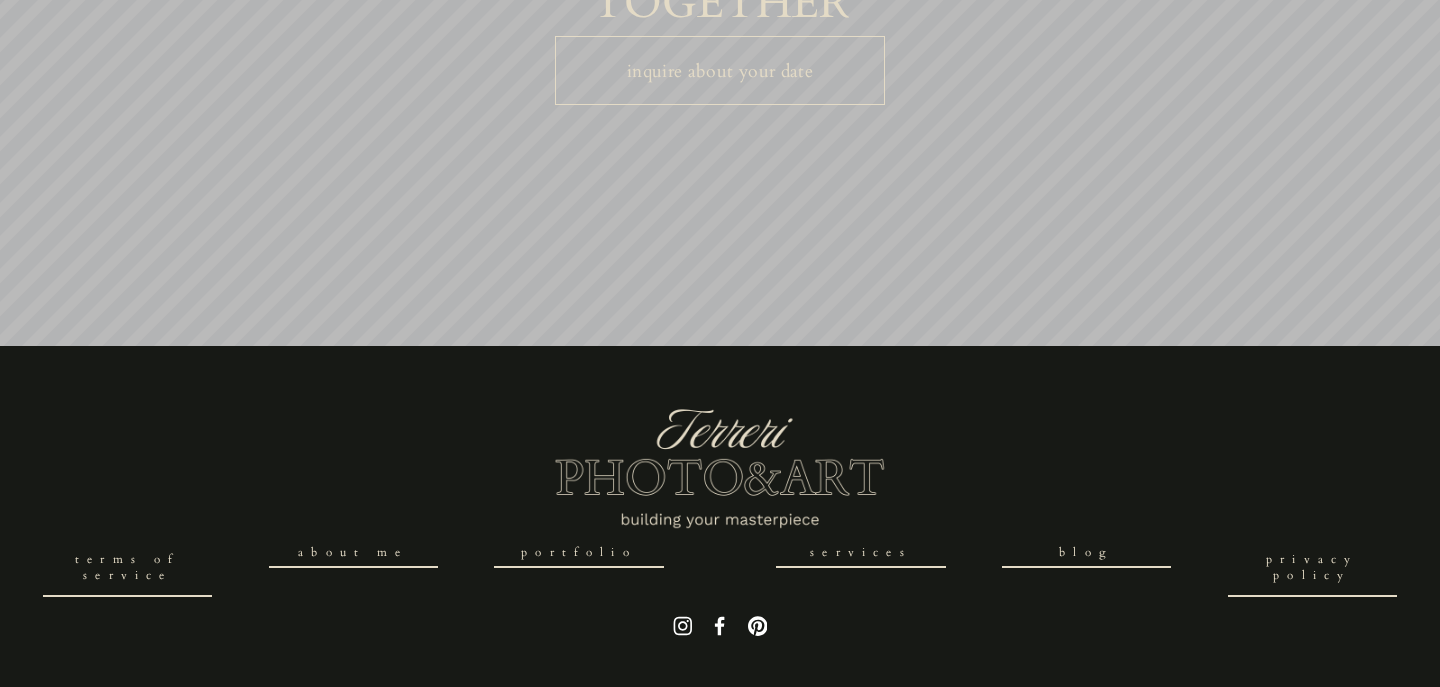 scroll, scrollTop: 5502, scrollLeft: 0, axis: vertical 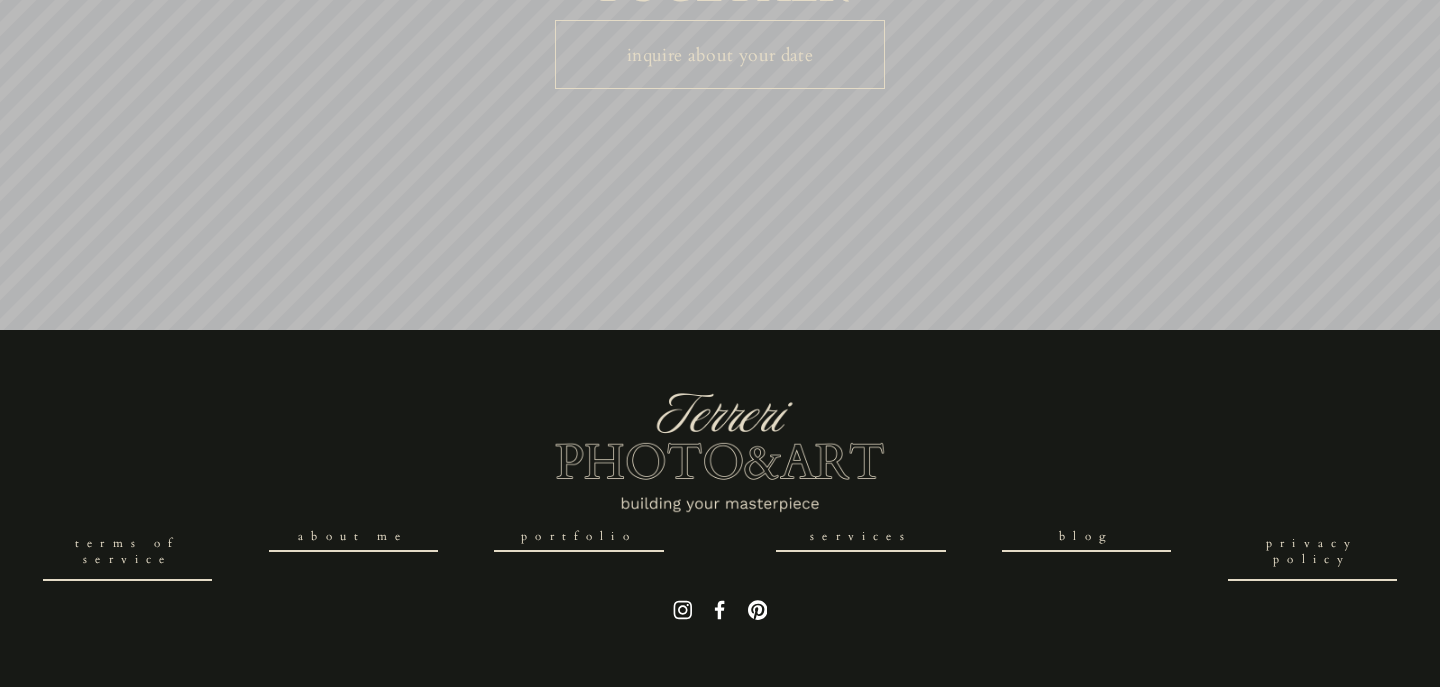 click on "blog" at bounding box center [1086, 537] 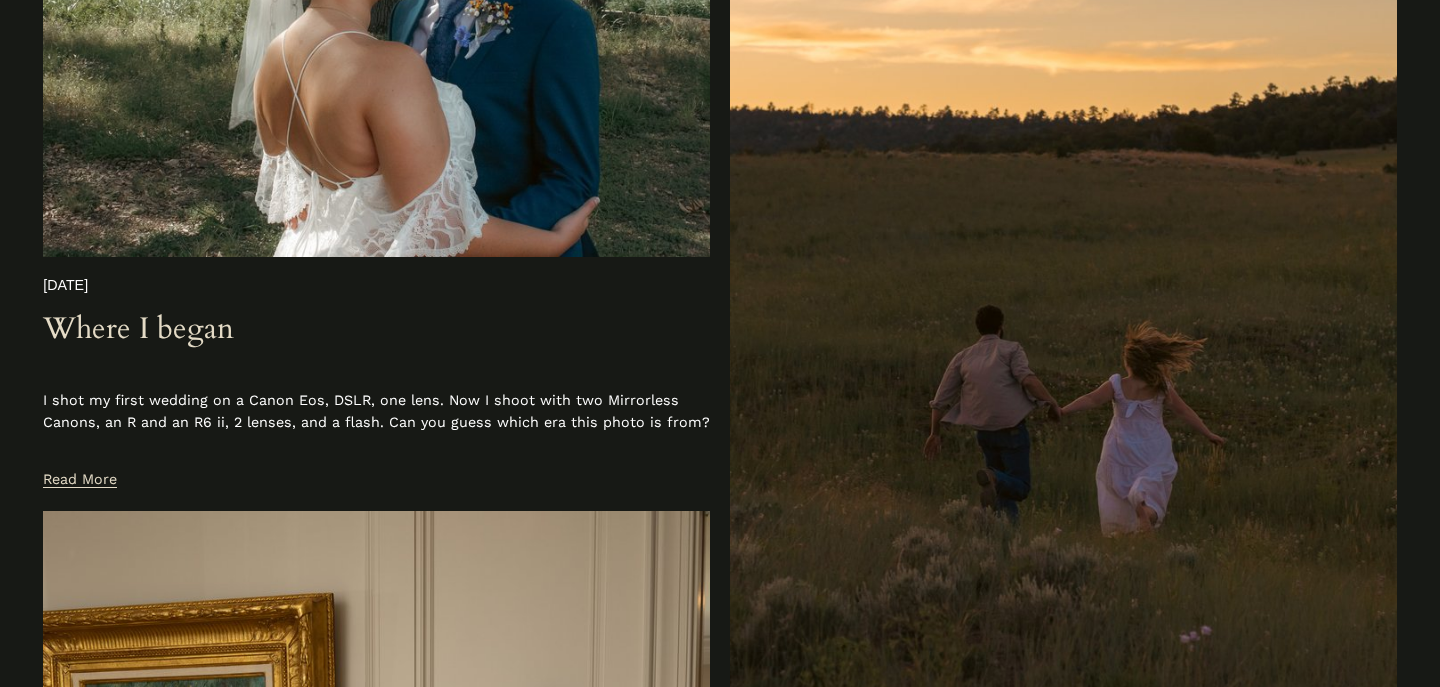 scroll, scrollTop: 0, scrollLeft: 0, axis: both 